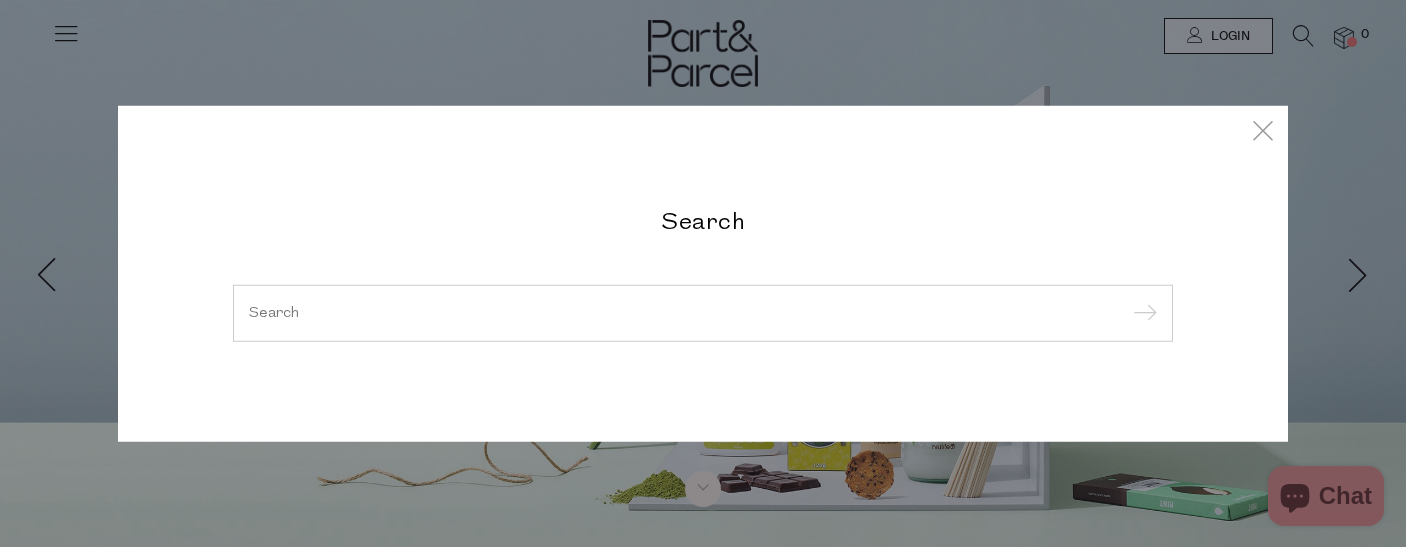 scroll, scrollTop: 0, scrollLeft: 0, axis: both 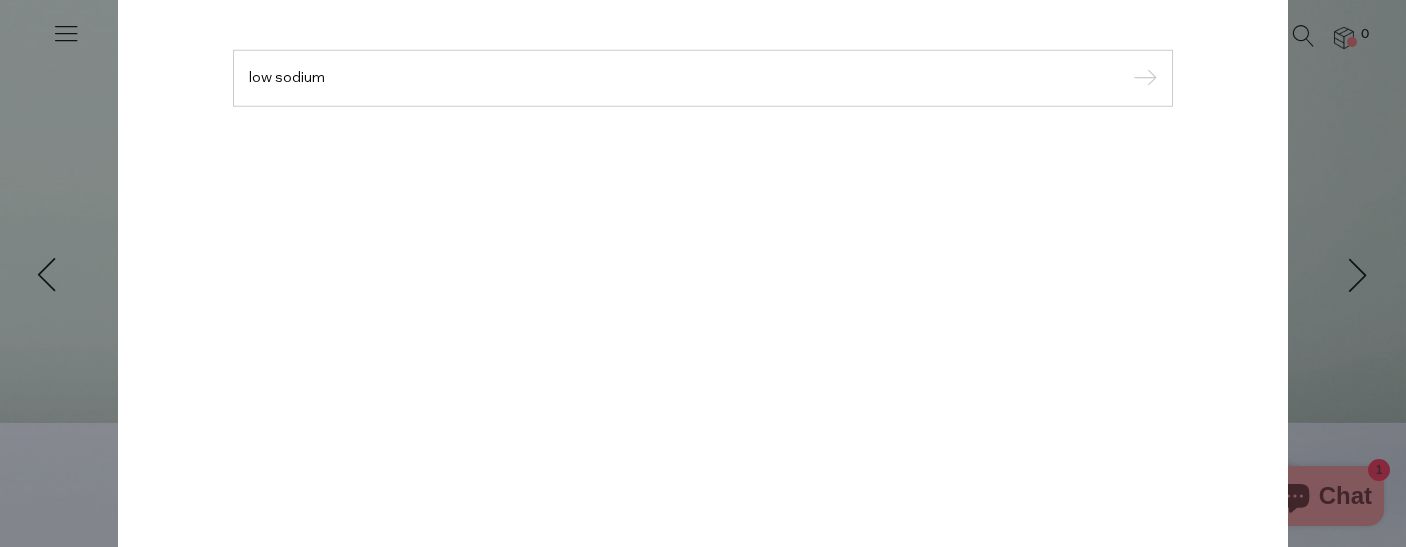 type on "low sodium" 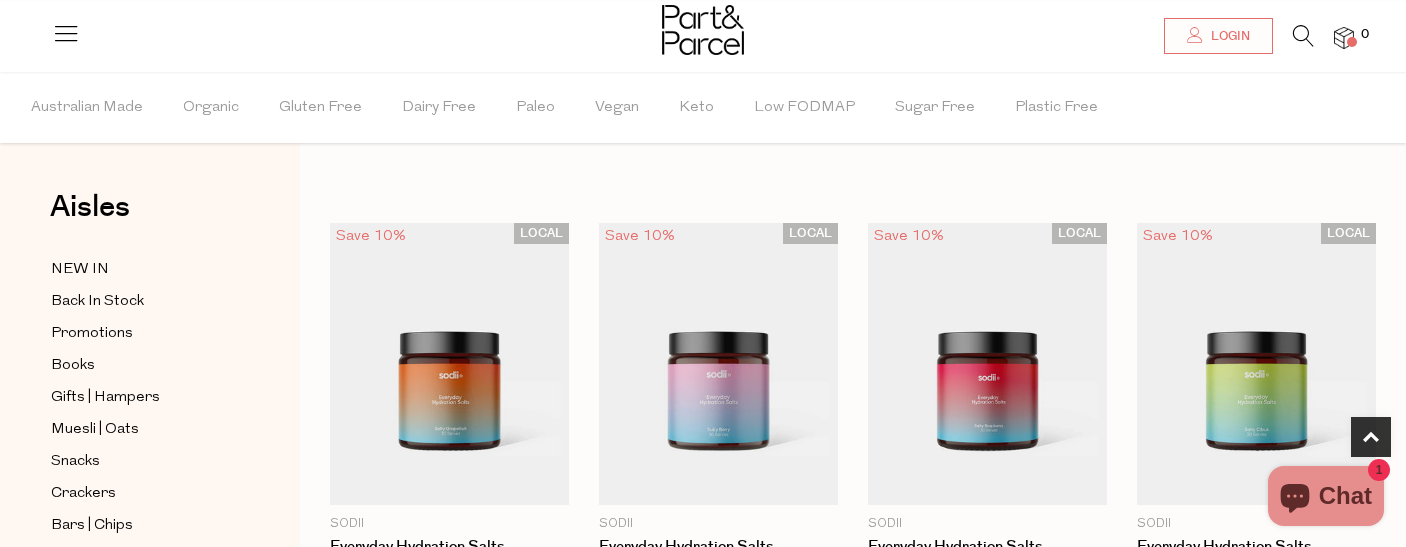 scroll, scrollTop: 1284, scrollLeft: 0, axis: vertical 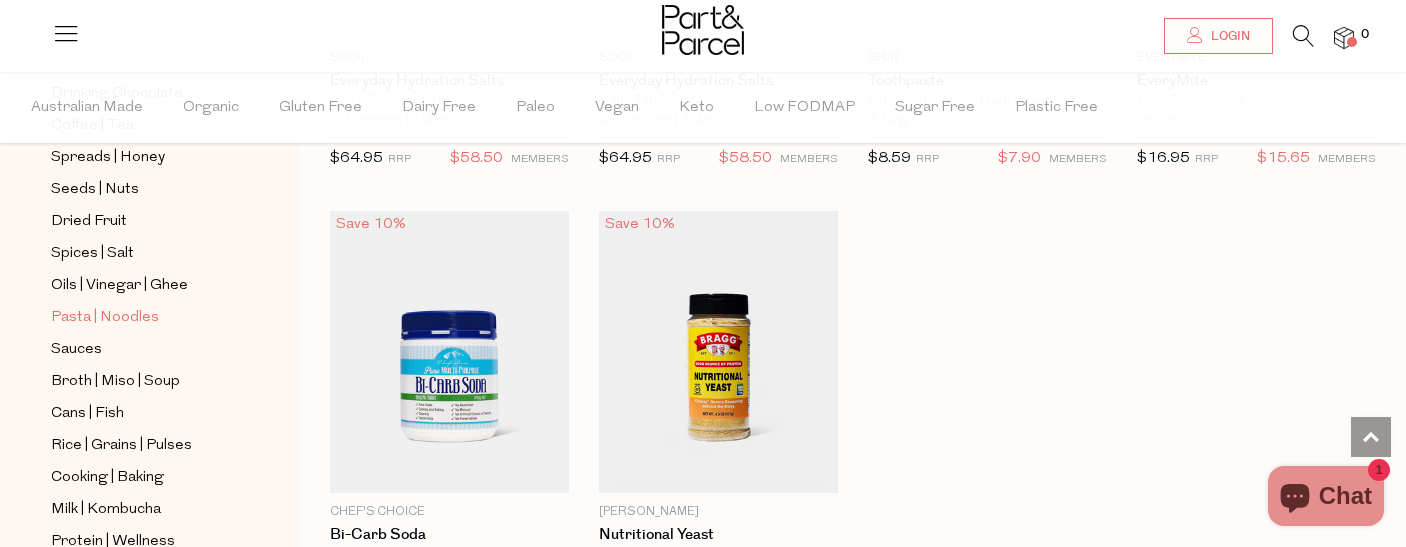 click on "Pasta | Noodles" at bounding box center [105, 318] 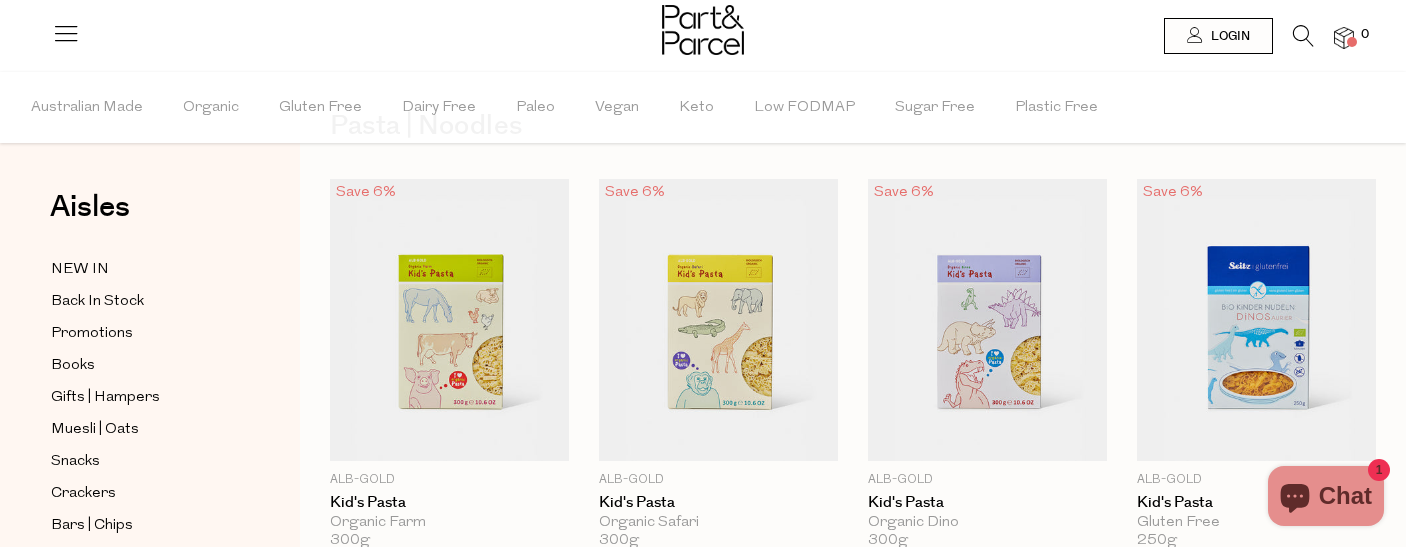 scroll, scrollTop: 0, scrollLeft: 0, axis: both 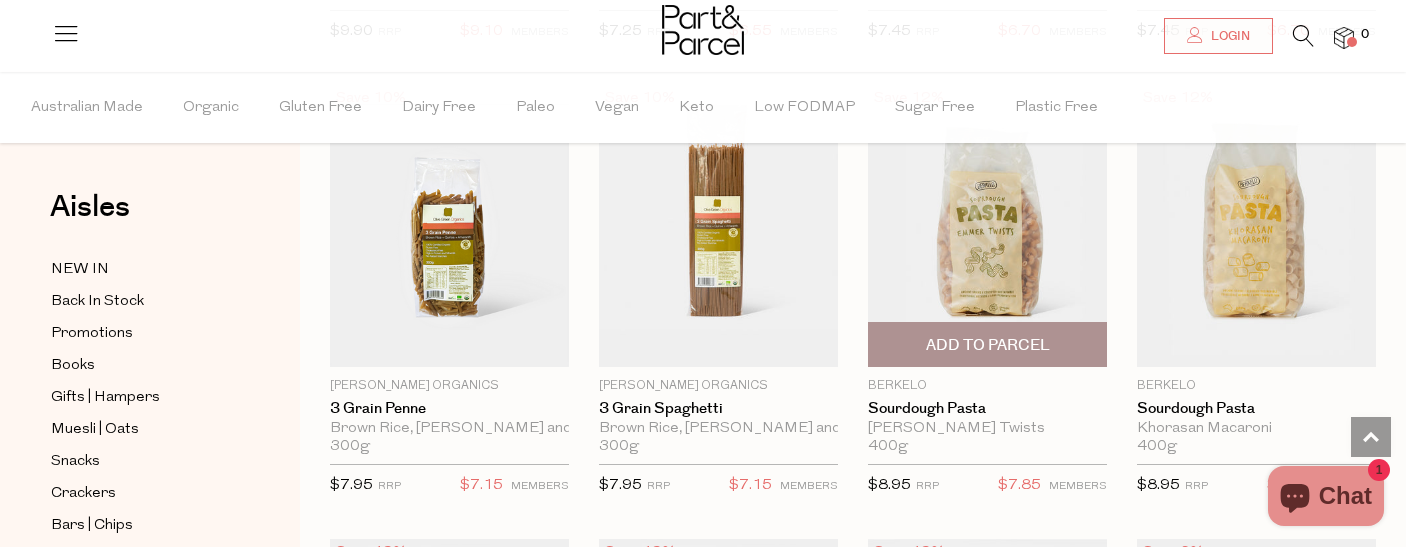 click at bounding box center (987, 226) 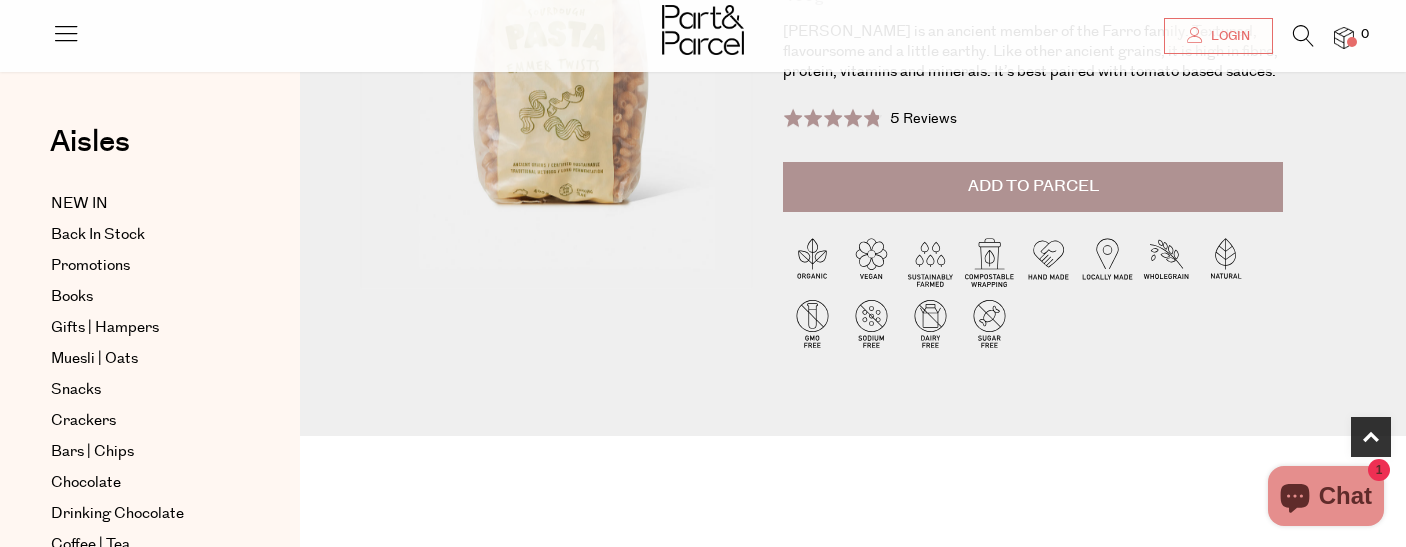 scroll, scrollTop: 308, scrollLeft: 0, axis: vertical 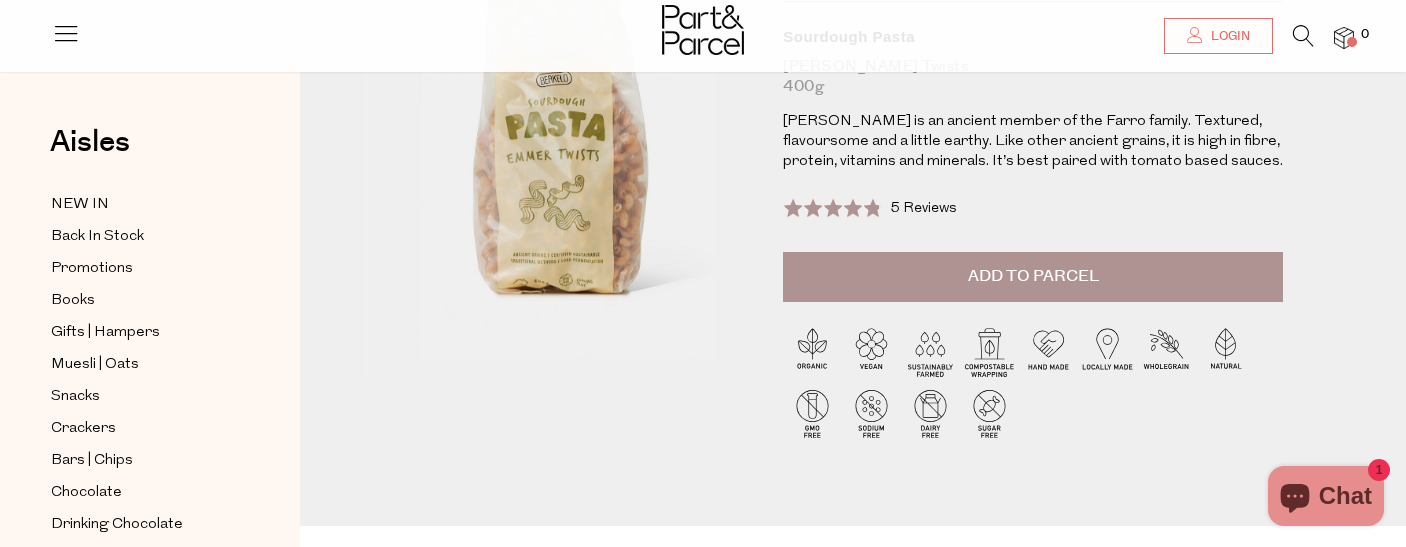 click at bounding box center [1303, 36] 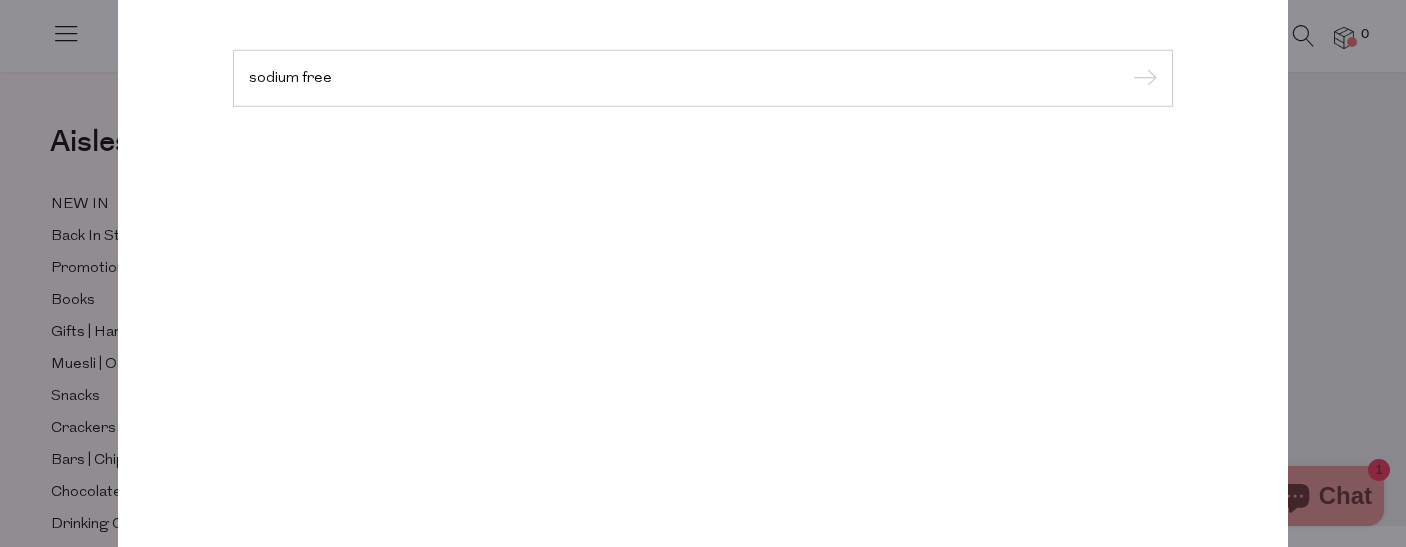 type on "sodium free" 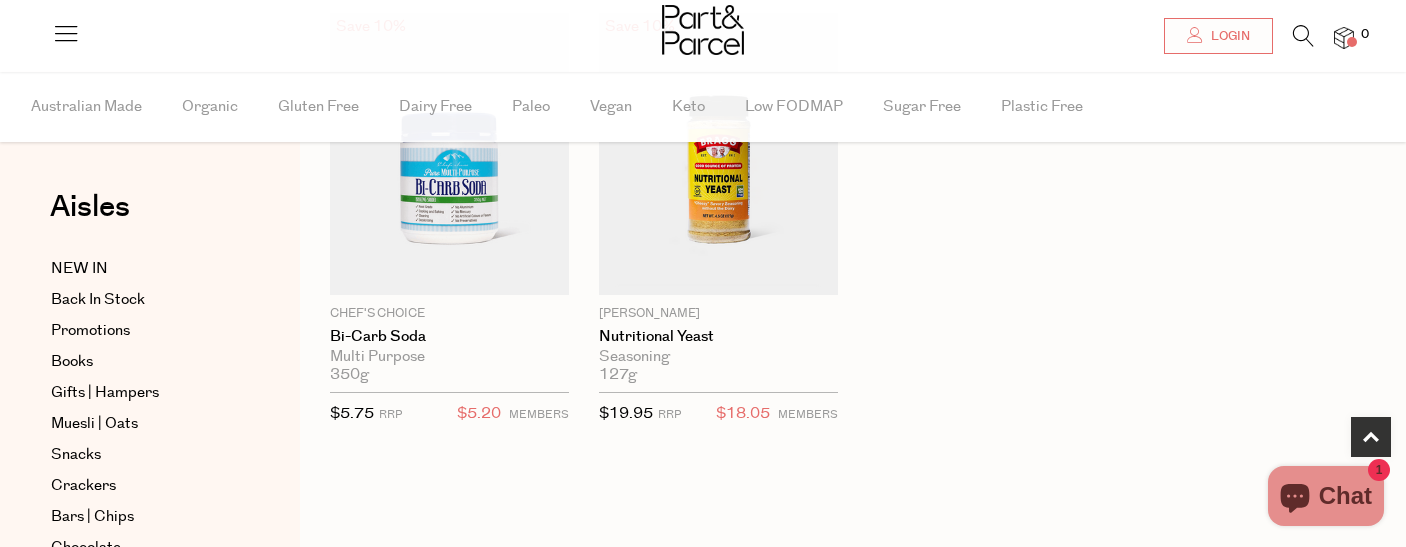 scroll, scrollTop: 0, scrollLeft: 0, axis: both 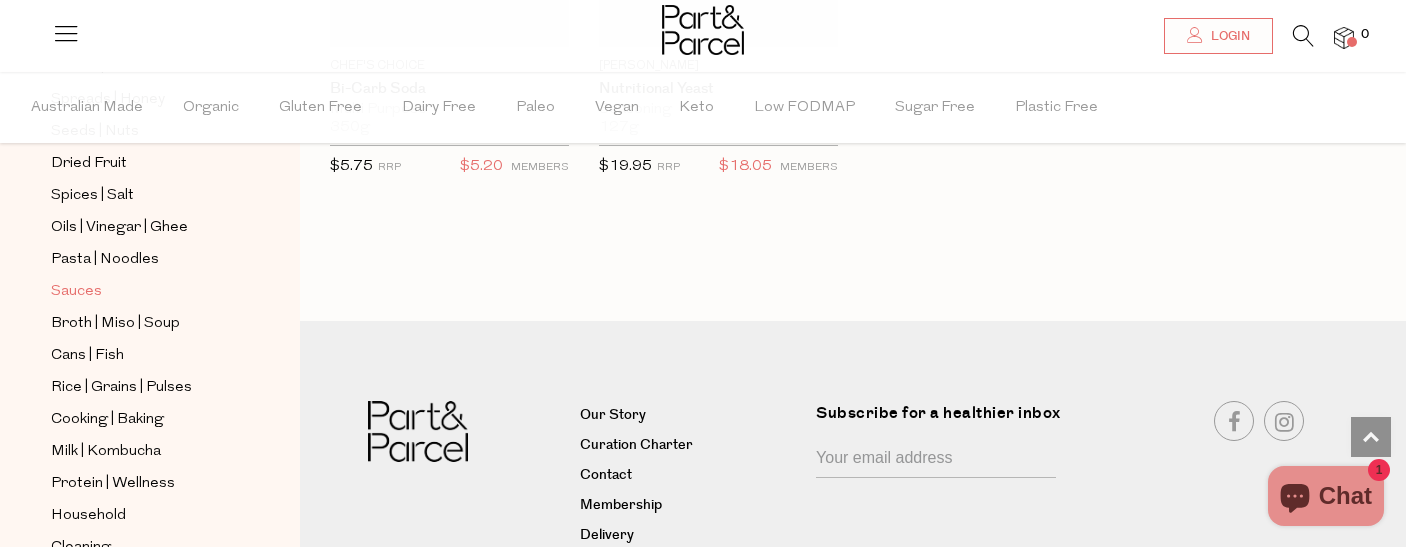 click on "Sauces" at bounding box center (76, 292) 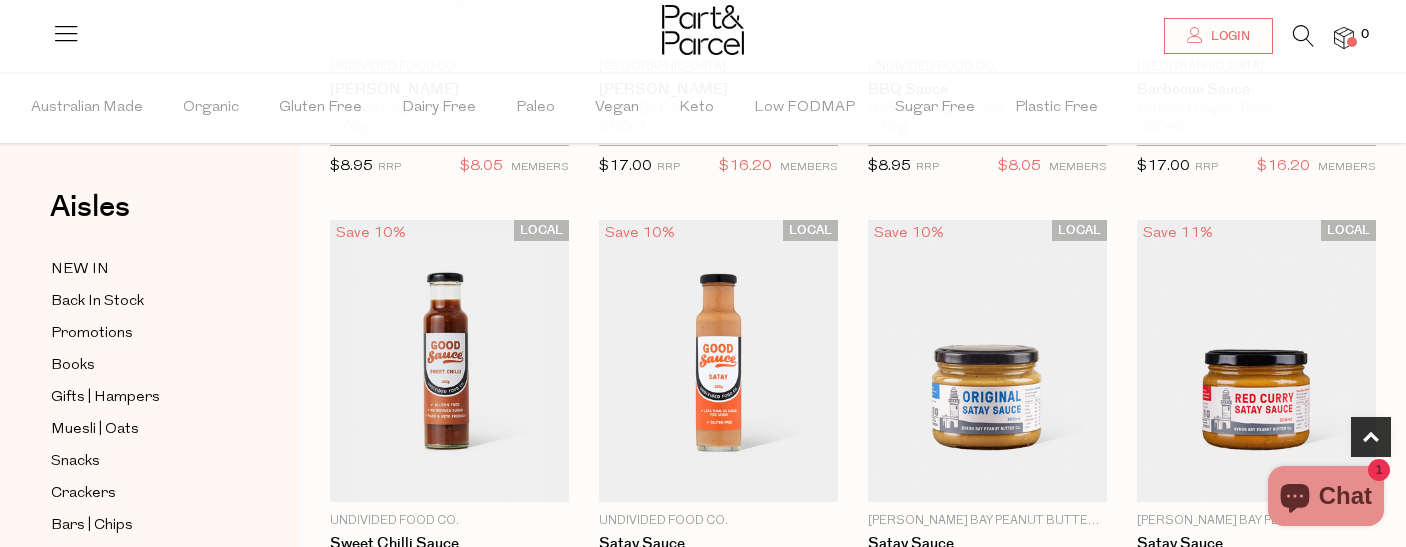 scroll, scrollTop: 526, scrollLeft: 0, axis: vertical 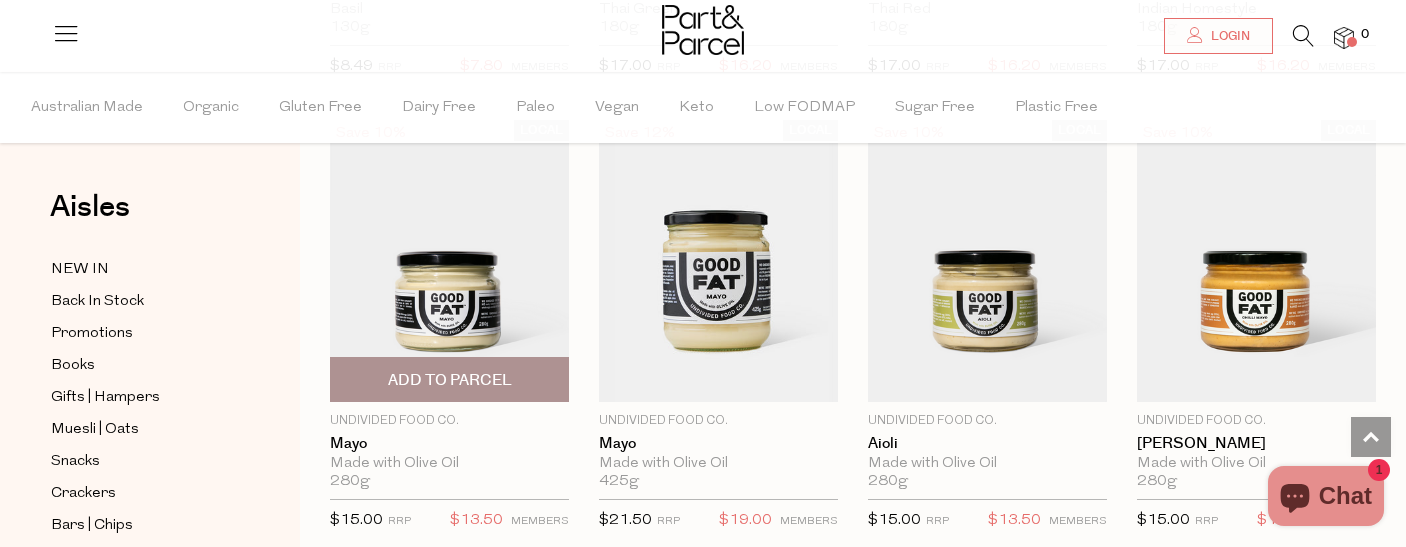 click at bounding box center [449, 261] 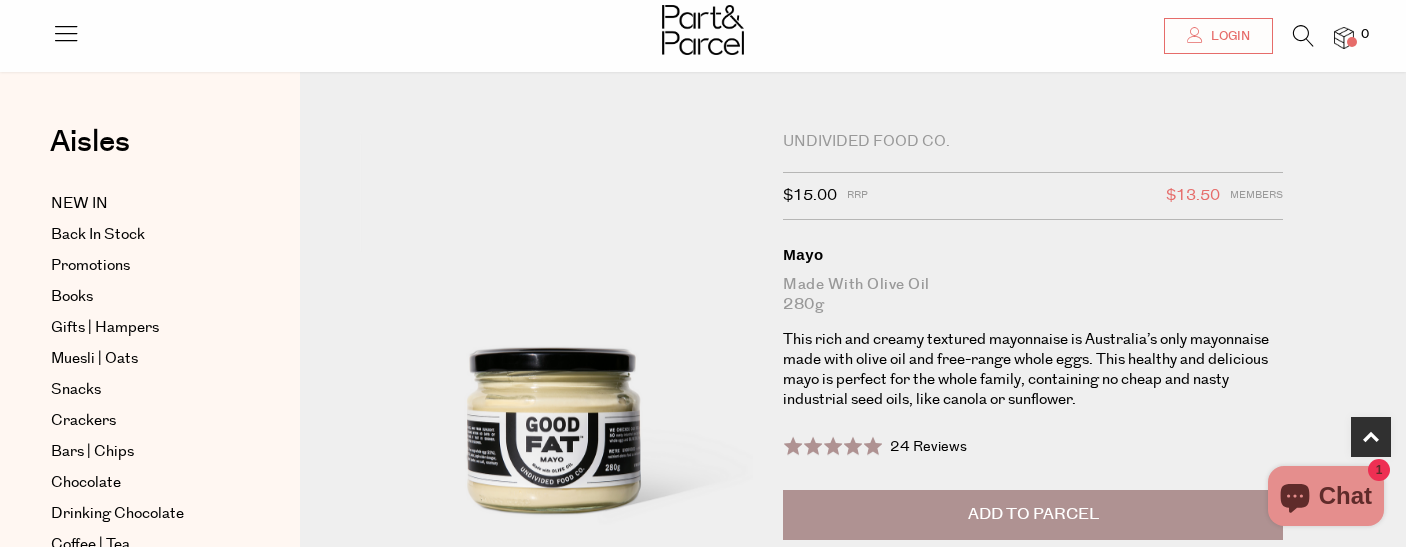scroll, scrollTop: 333, scrollLeft: 0, axis: vertical 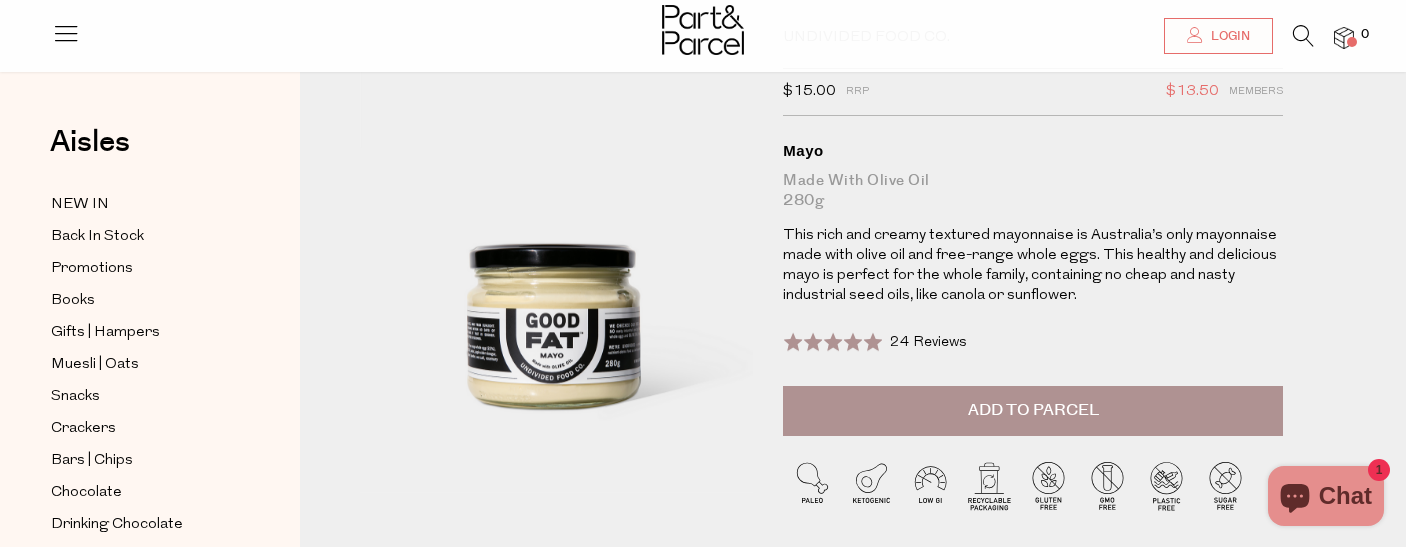 click on "Add to Parcel" at bounding box center [1033, 411] 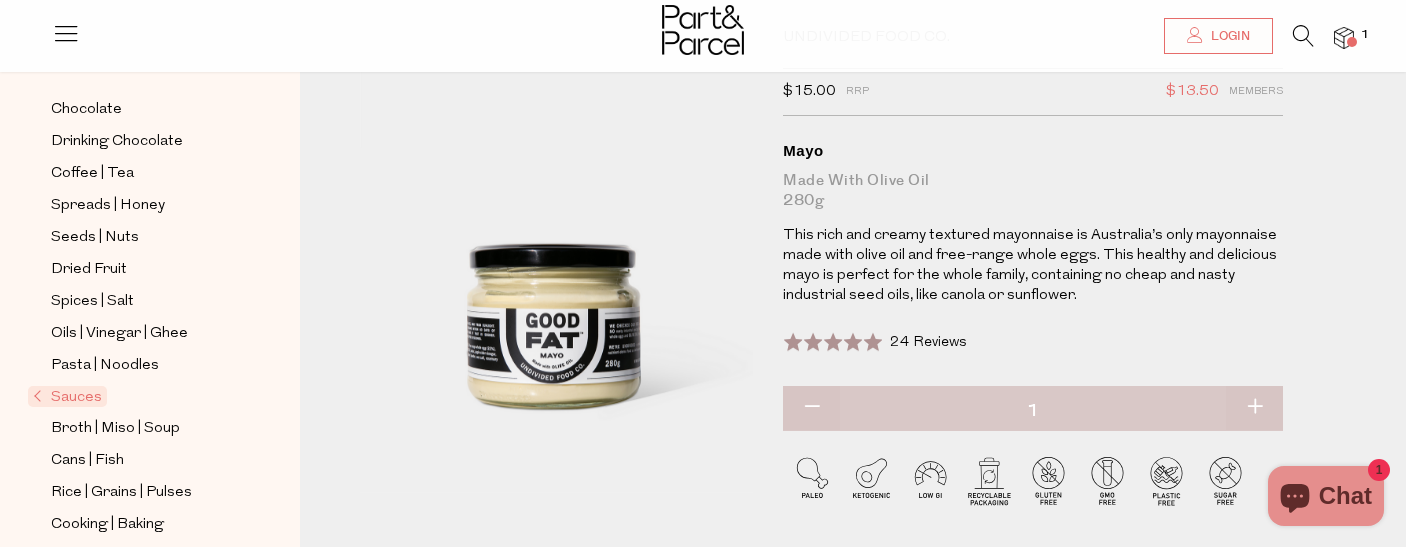 scroll, scrollTop: 384, scrollLeft: 0, axis: vertical 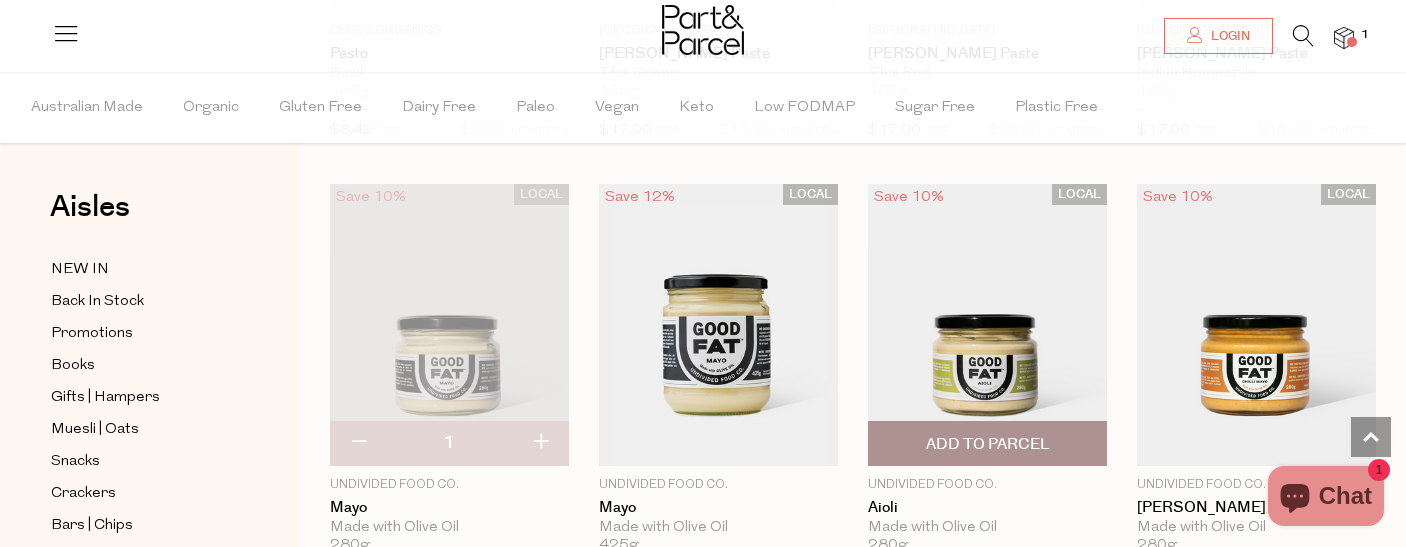 click at bounding box center (987, 325) 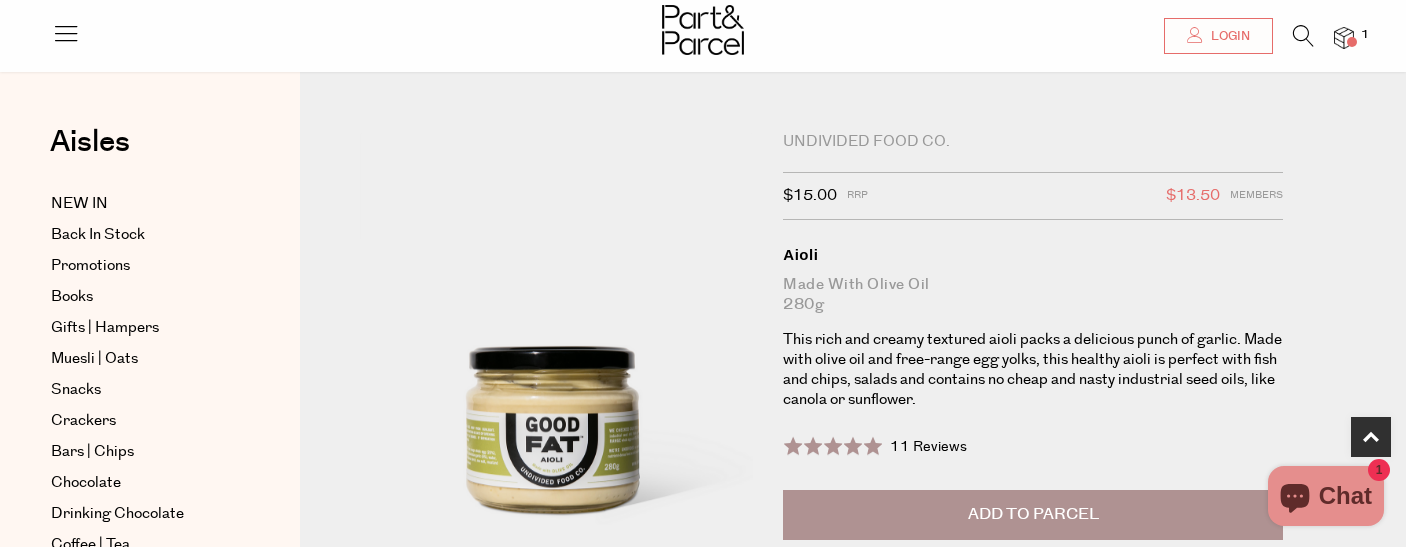 scroll, scrollTop: 448, scrollLeft: 0, axis: vertical 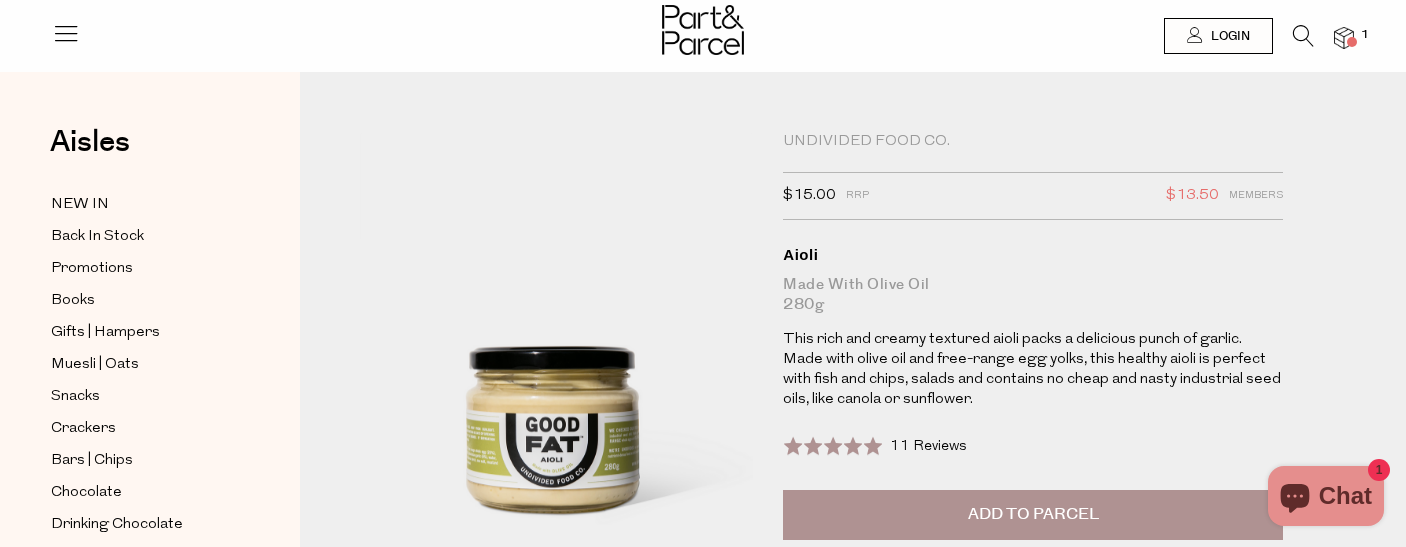 click on "Add to Parcel" at bounding box center (1033, 515) 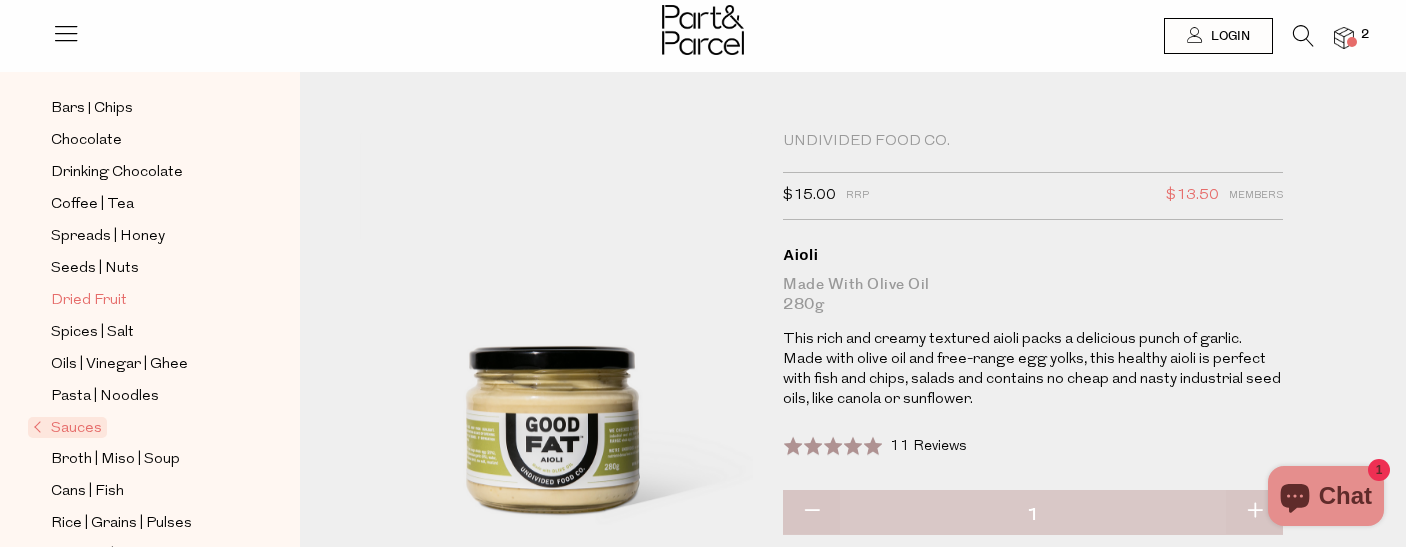 scroll, scrollTop: 436, scrollLeft: 0, axis: vertical 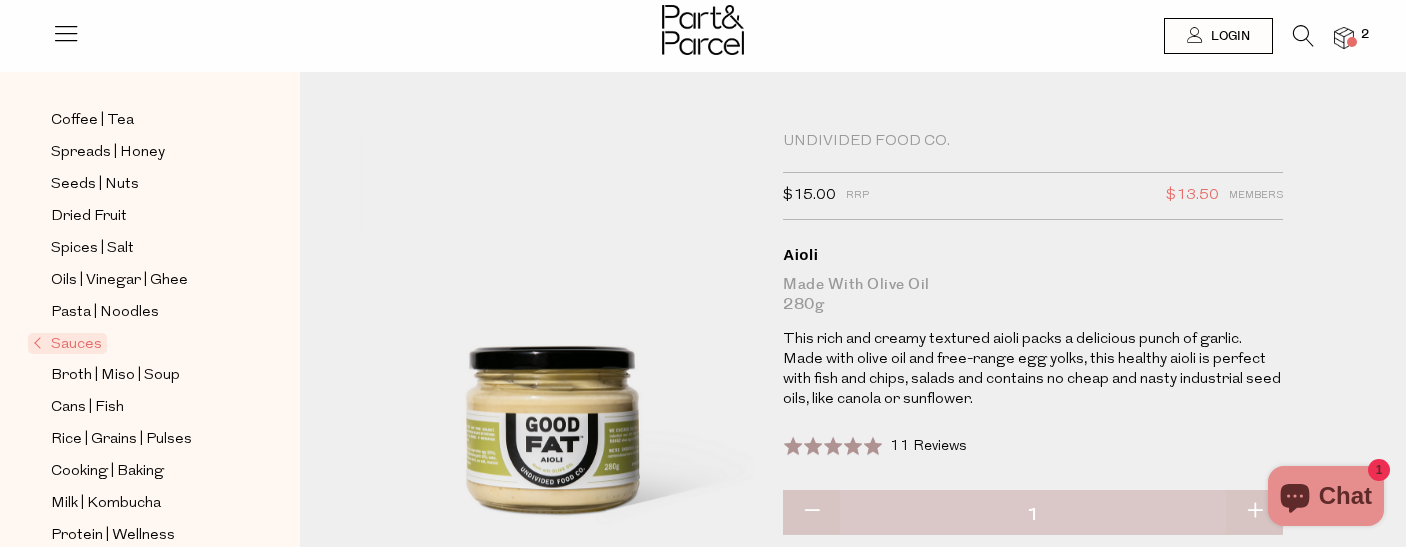click on "Sauces" at bounding box center [67, 343] 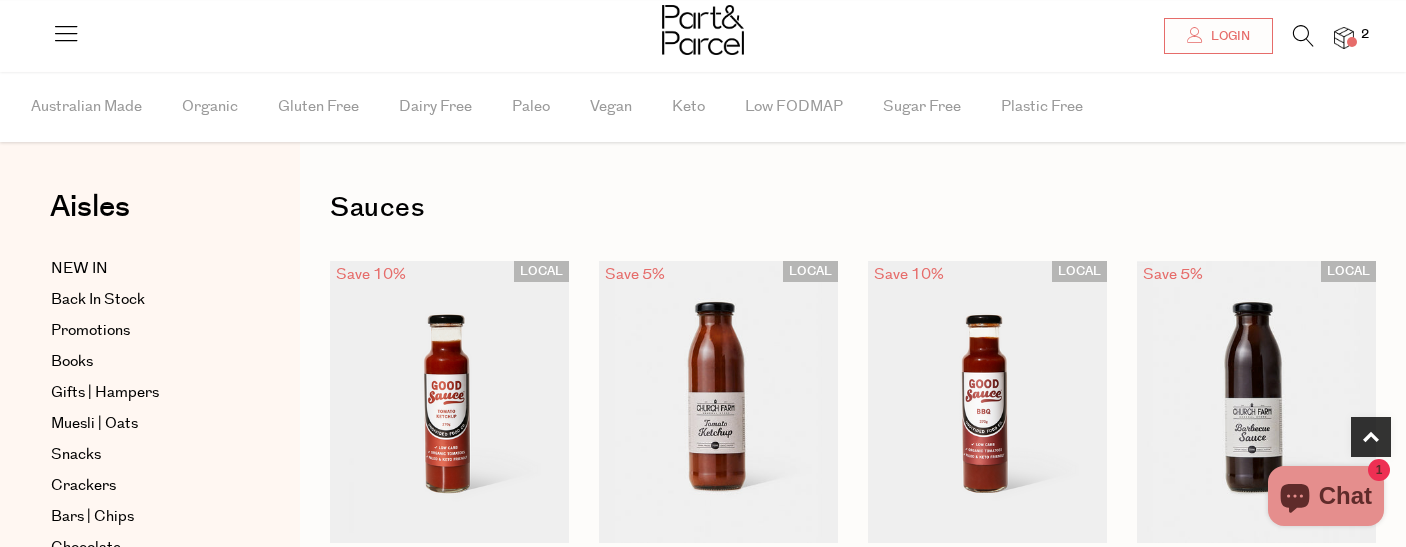 scroll, scrollTop: 774, scrollLeft: 0, axis: vertical 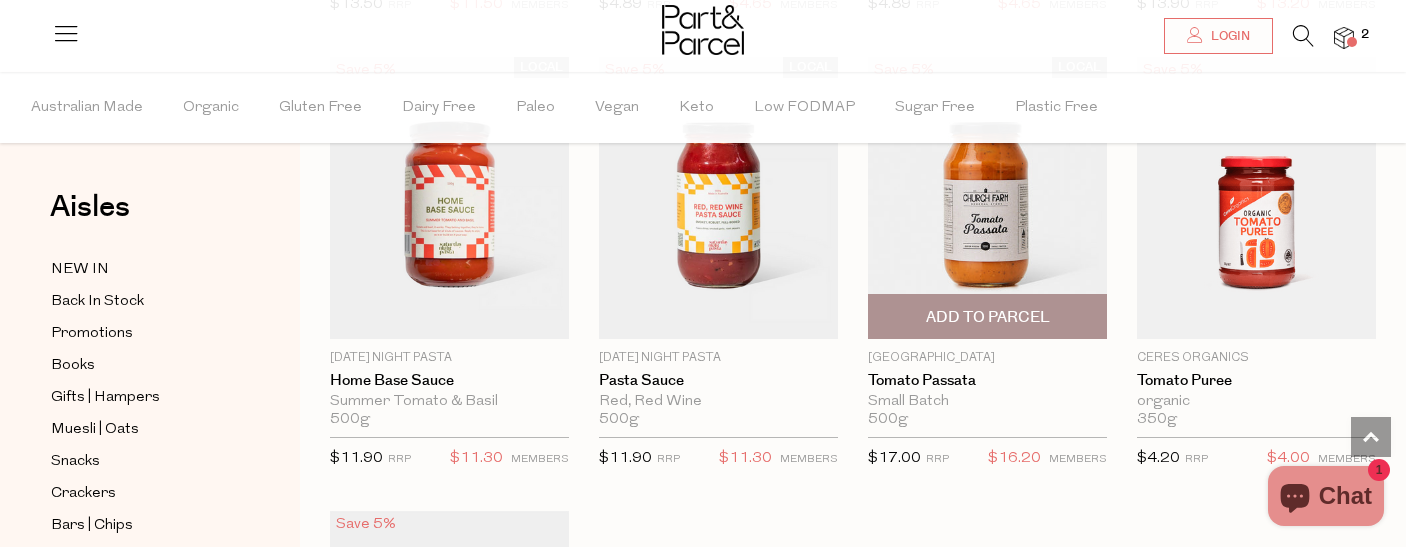 click at bounding box center [987, 198] 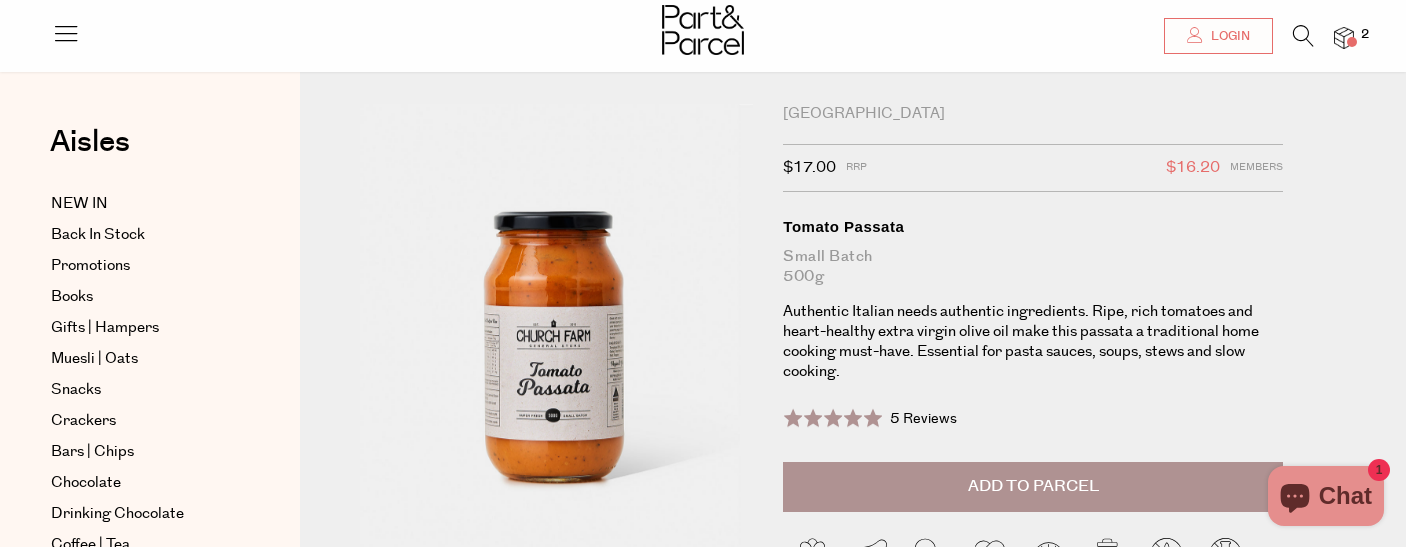 scroll, scrollTop: 332, scrollLeft: 0, axis: vertical 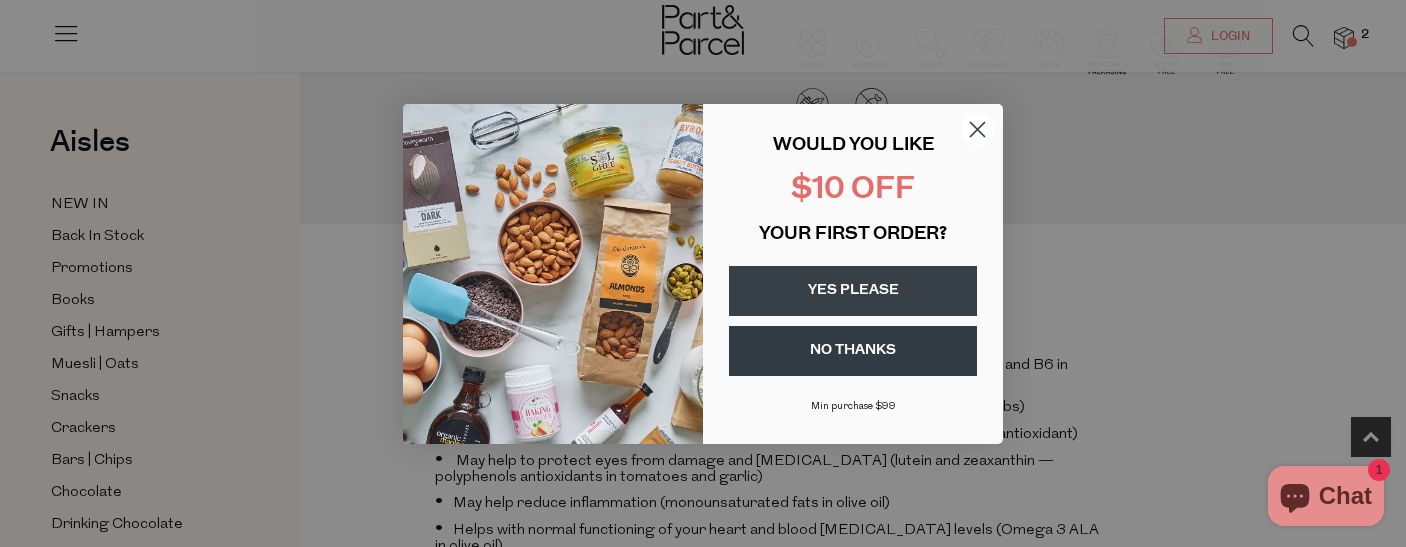 click 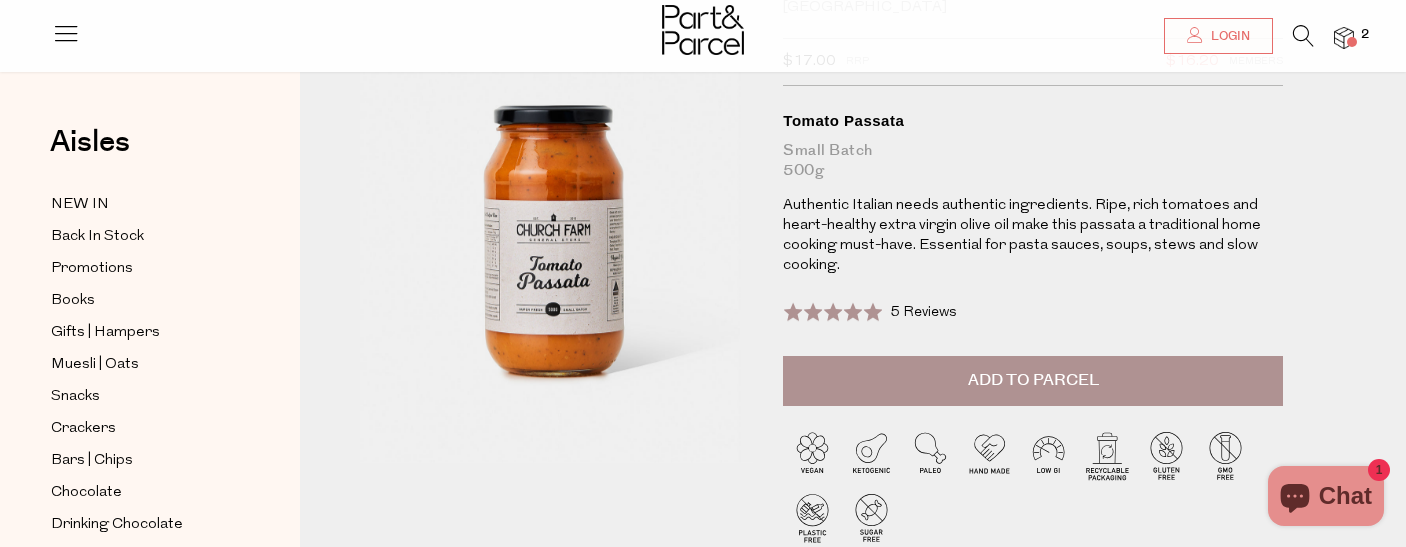 scroll, scrollTop: 214, scrollLeft: 0, axis: vertical 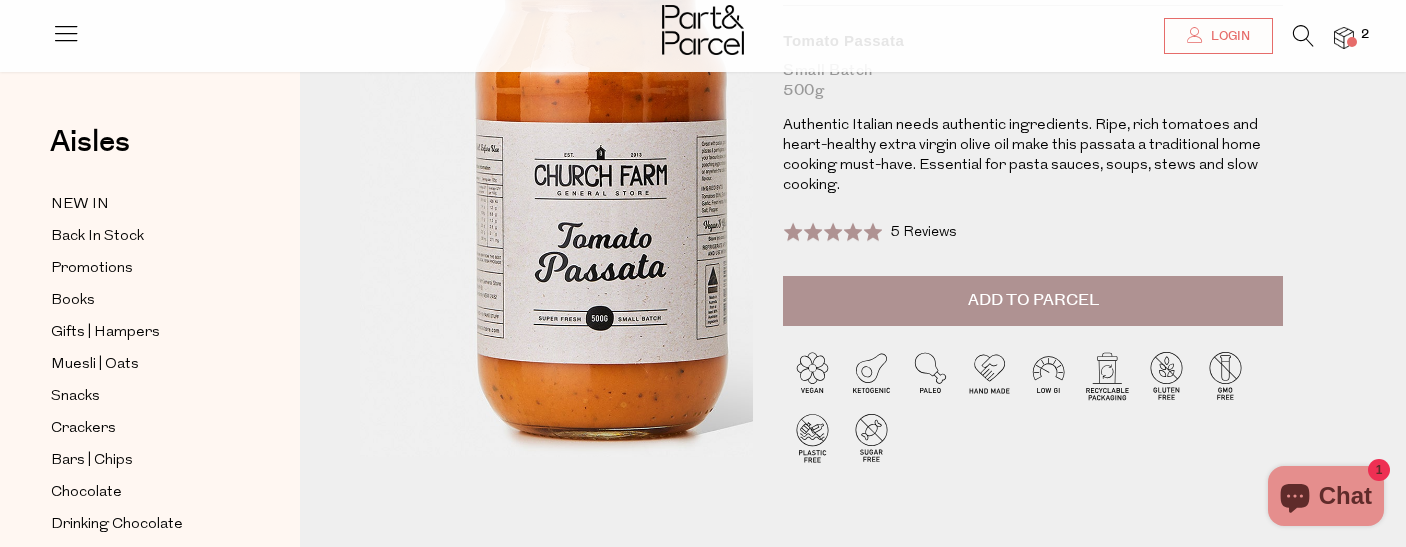 click at bounding box center (605, 175) 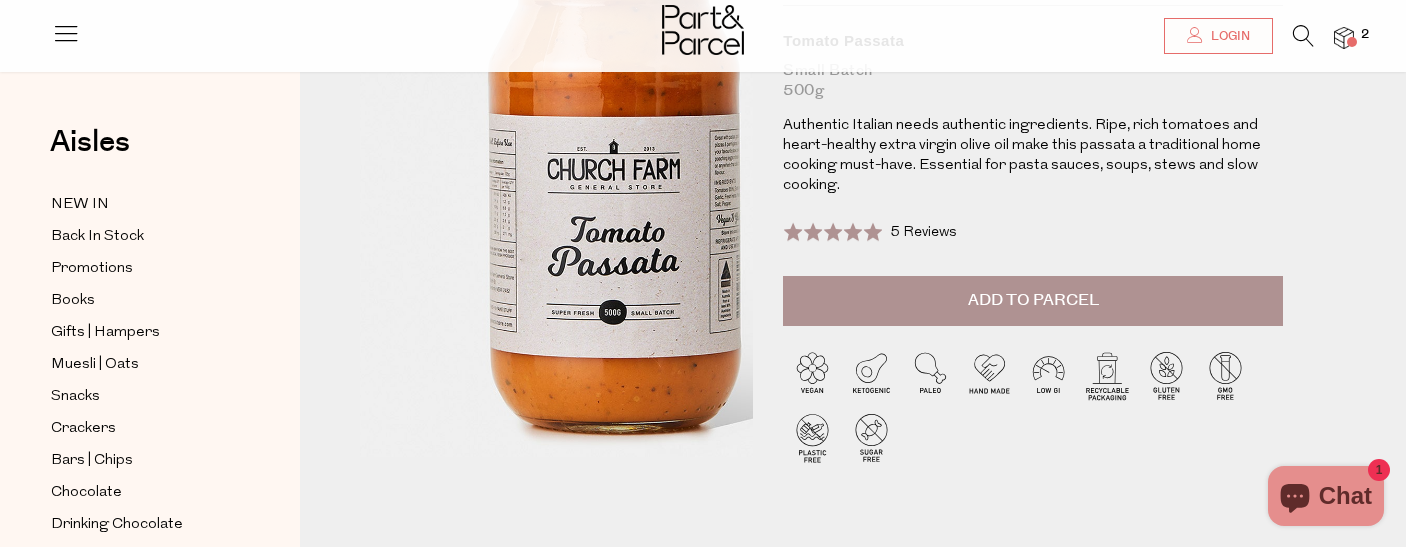 click at bounding box center (618, 169) 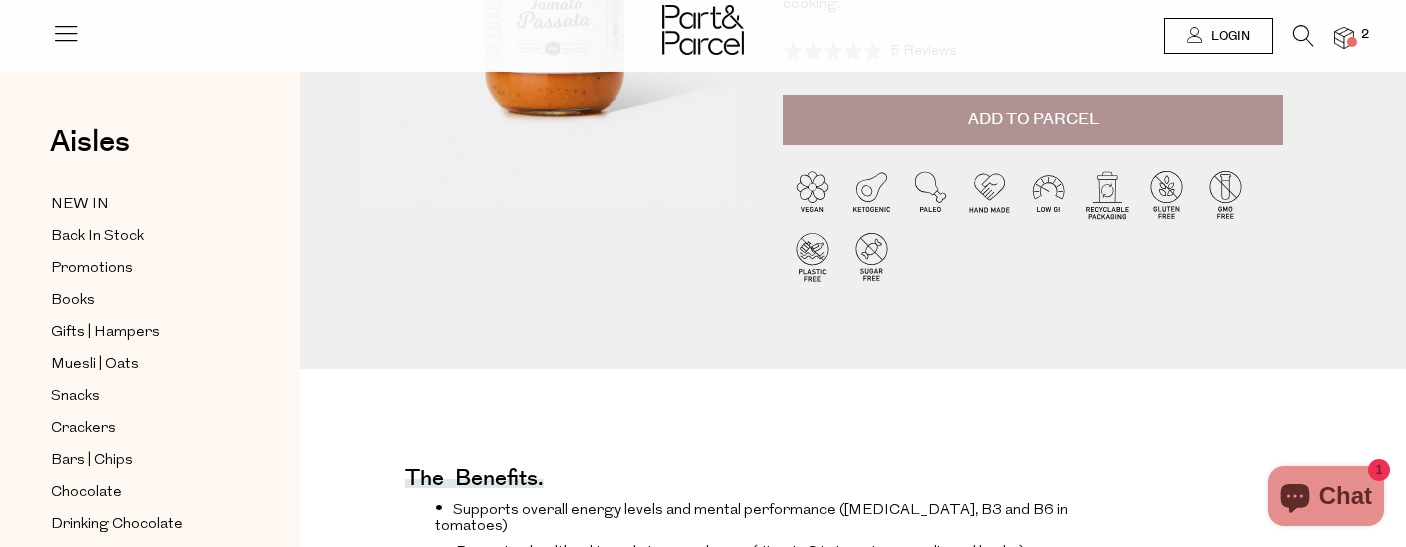 scroll, scrollTop: 0, scrollLeft: 0, axis: both 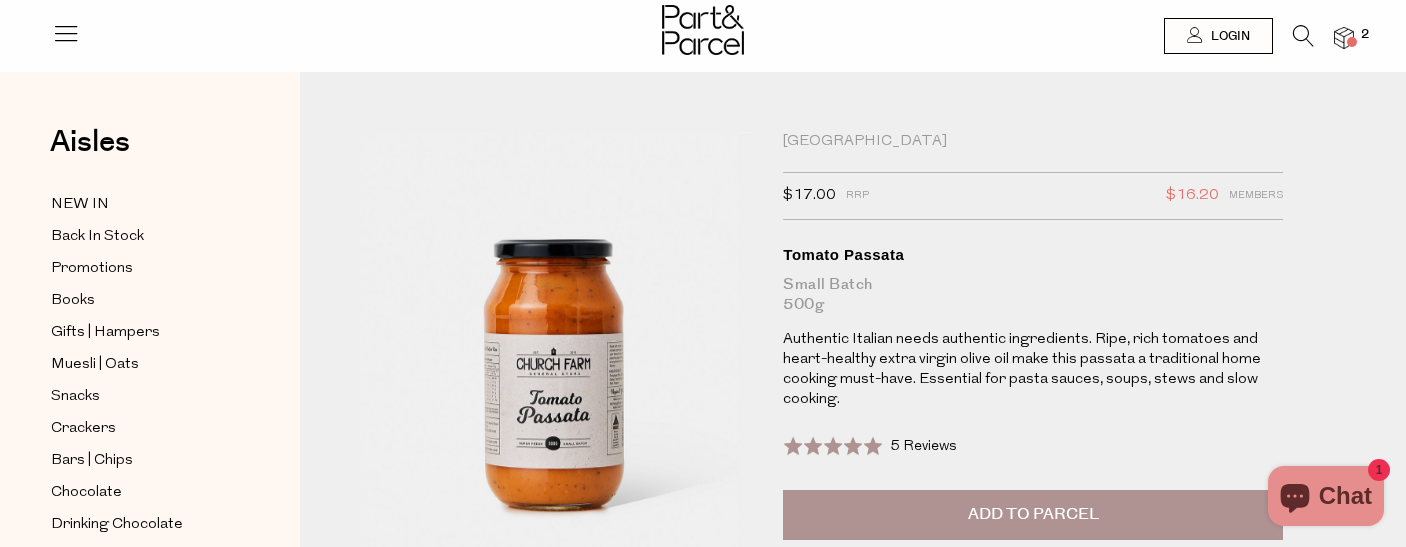 click on "Add to Parcel" at bounding box center [1033, 515] 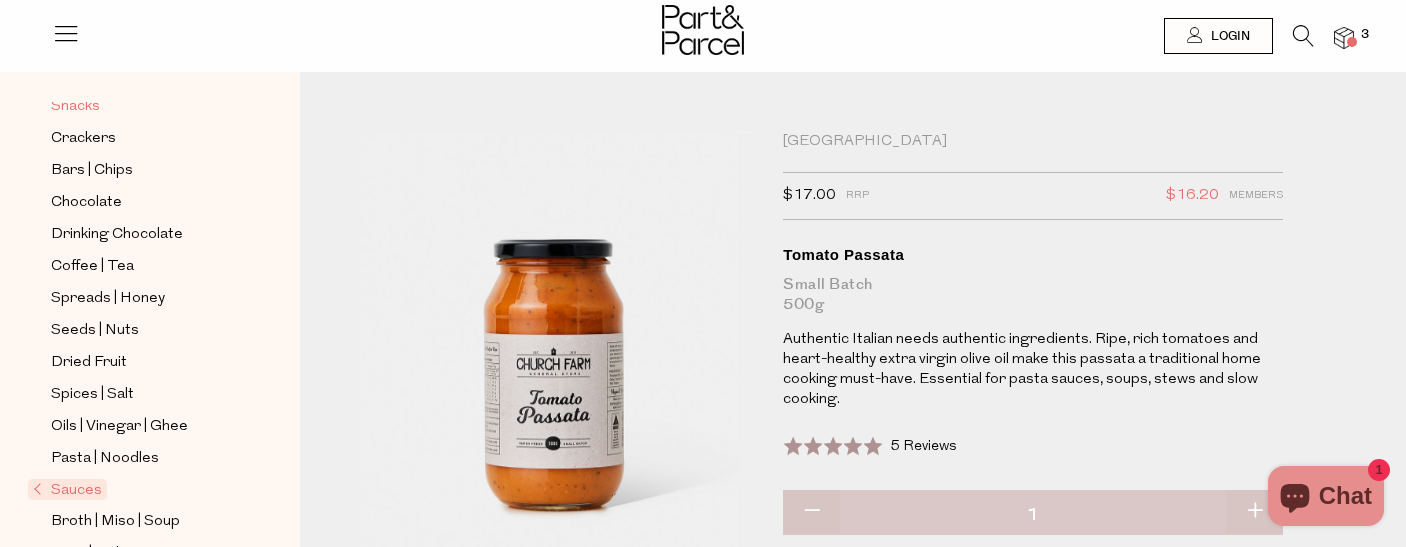 scroll, scrollTop: 291, scrollLeft: 0, axis: vertical 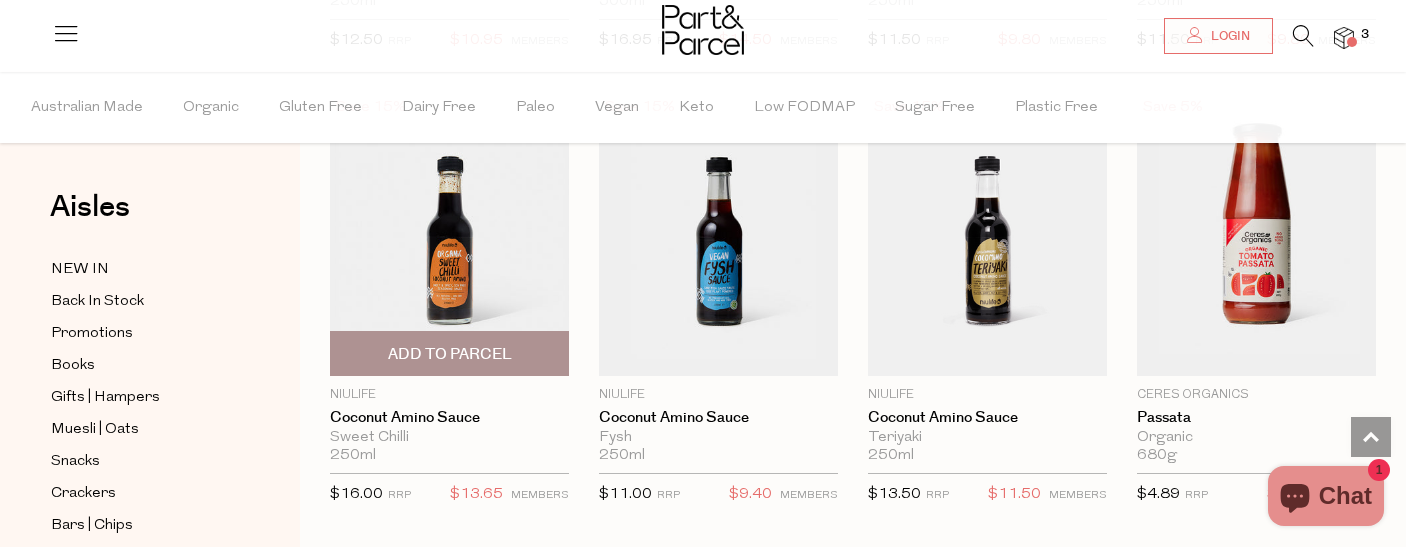 click at bounding box center (449, 235) 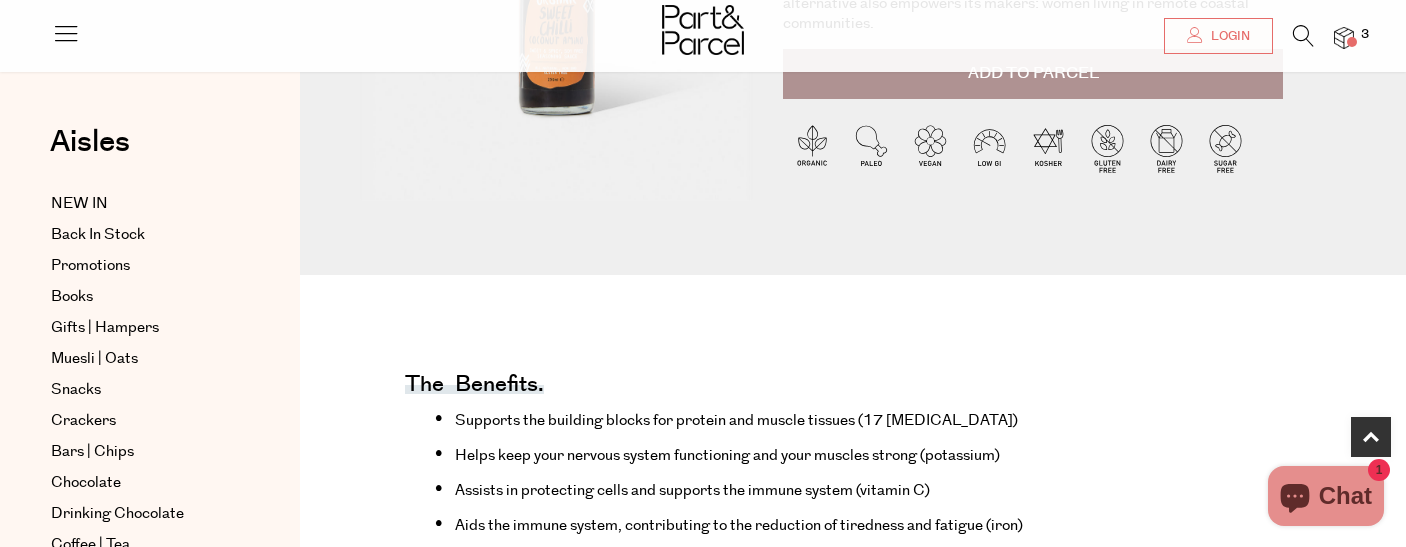 scroll, scrollTop: 396, scrollLeft: 0, axis: vertical 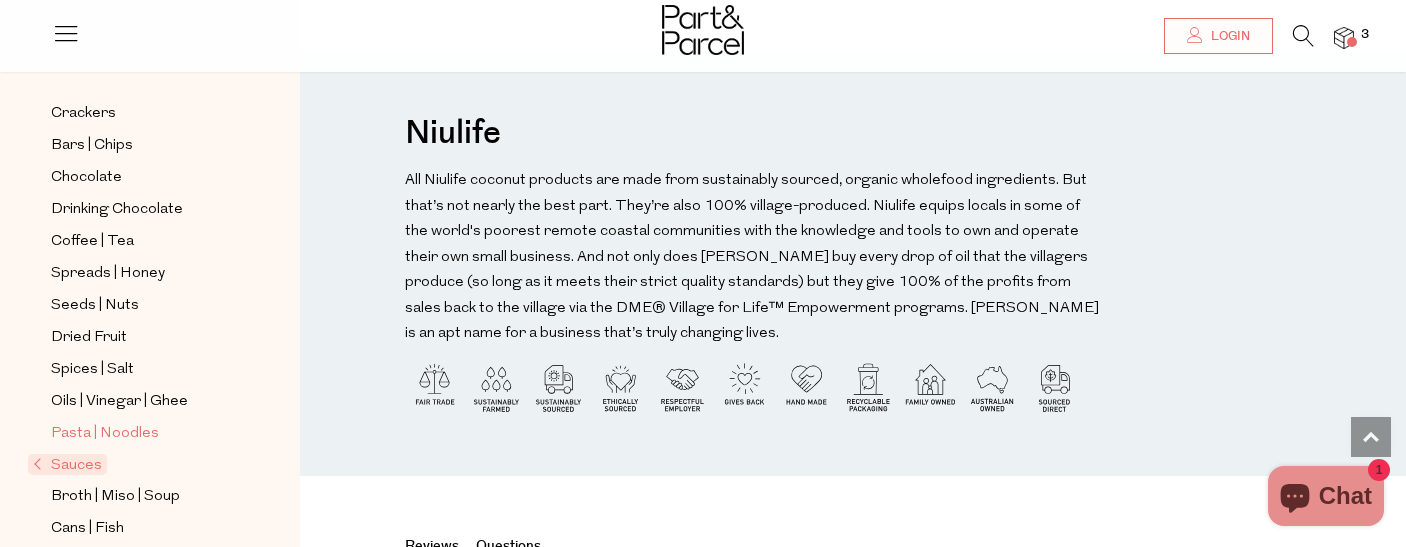 click on "Pasta | Noodles" at bounding box center (105, 434) 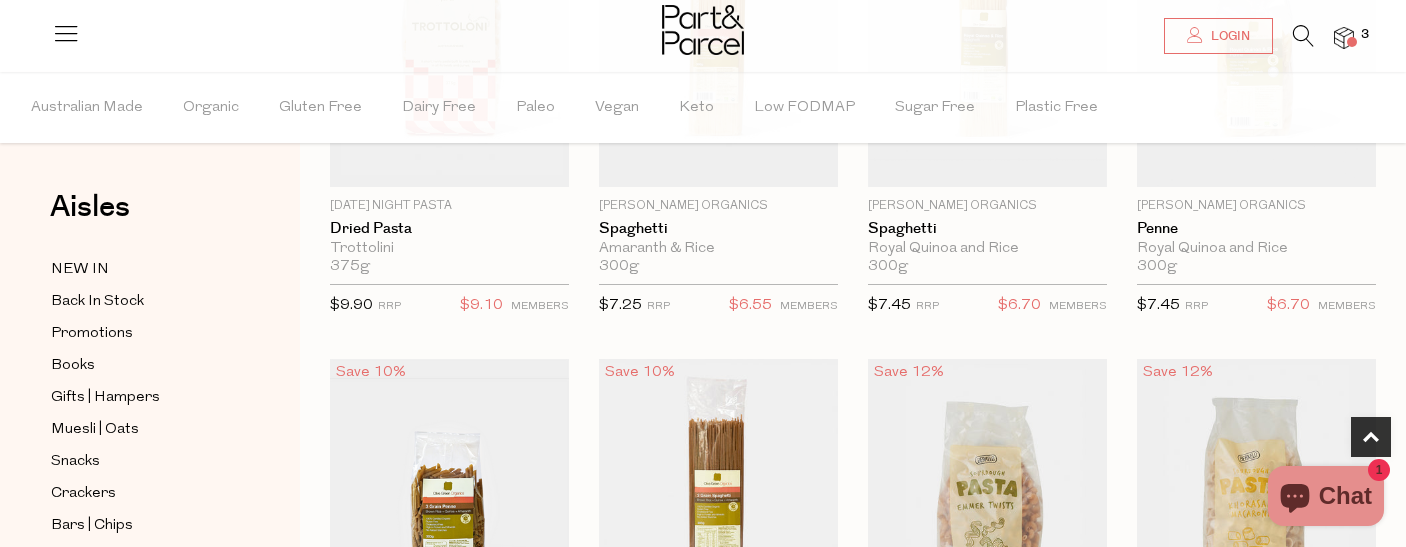 scroll, scrollTop: 0, scrollLeft: 0, axis: both 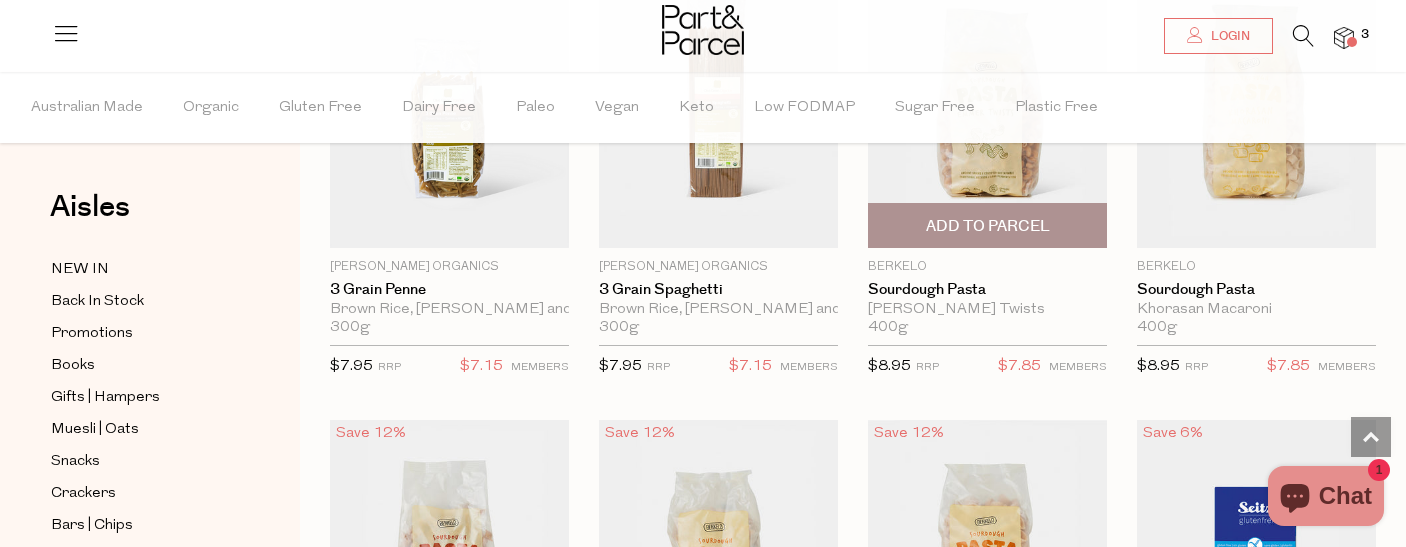 click on "Add To Parcel" at bounding box center [987, 225] 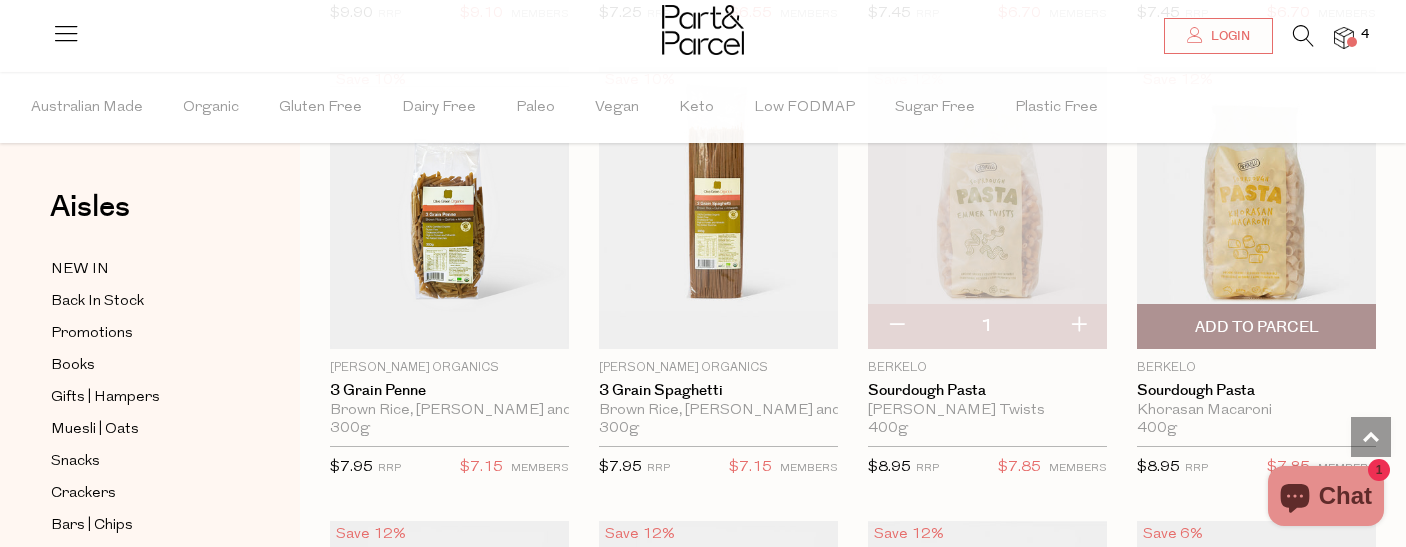 scroll, scrollTop: 2012, scrollLeft: 0, axis: vertical 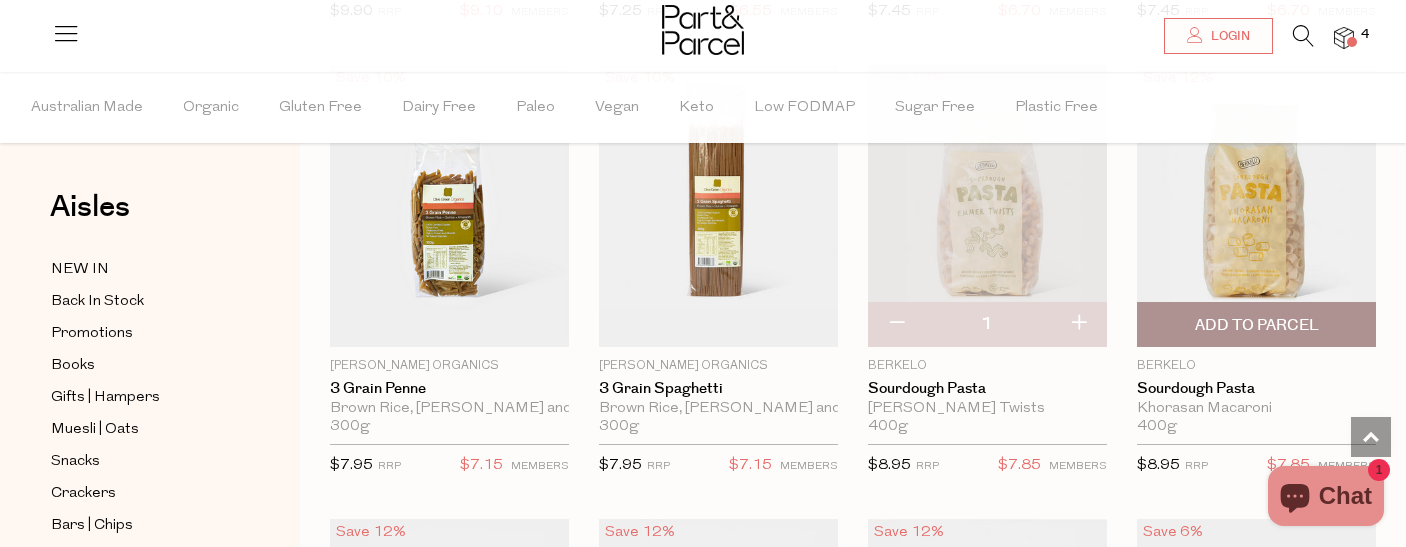 click on "Add To Parcel" at bounding box center (1256, 324) 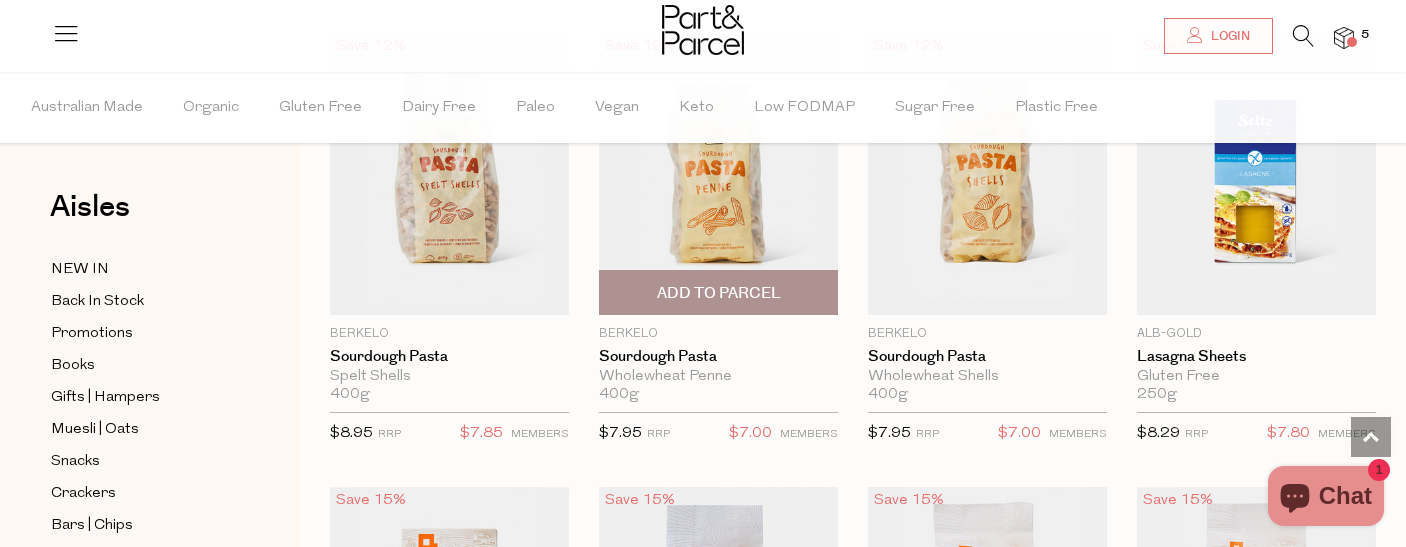 scroll, scrollTop: 2497, scrollLeft: 0, axis: vertical 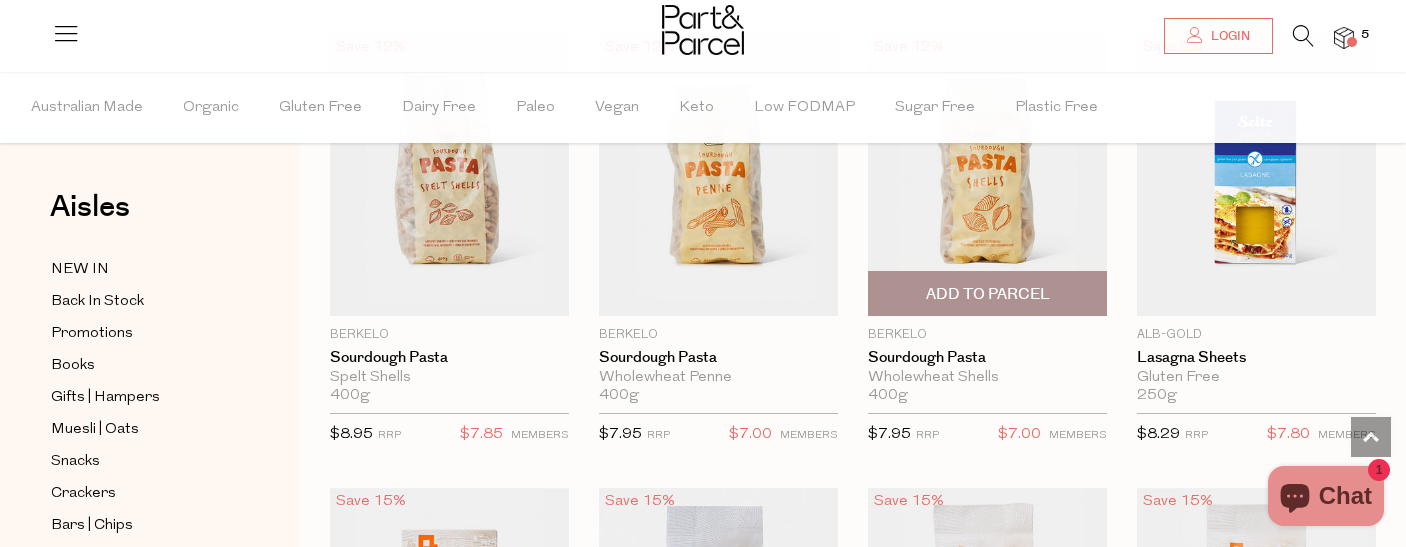 click on "Add To Parcel" at bounding box center [988, 294] 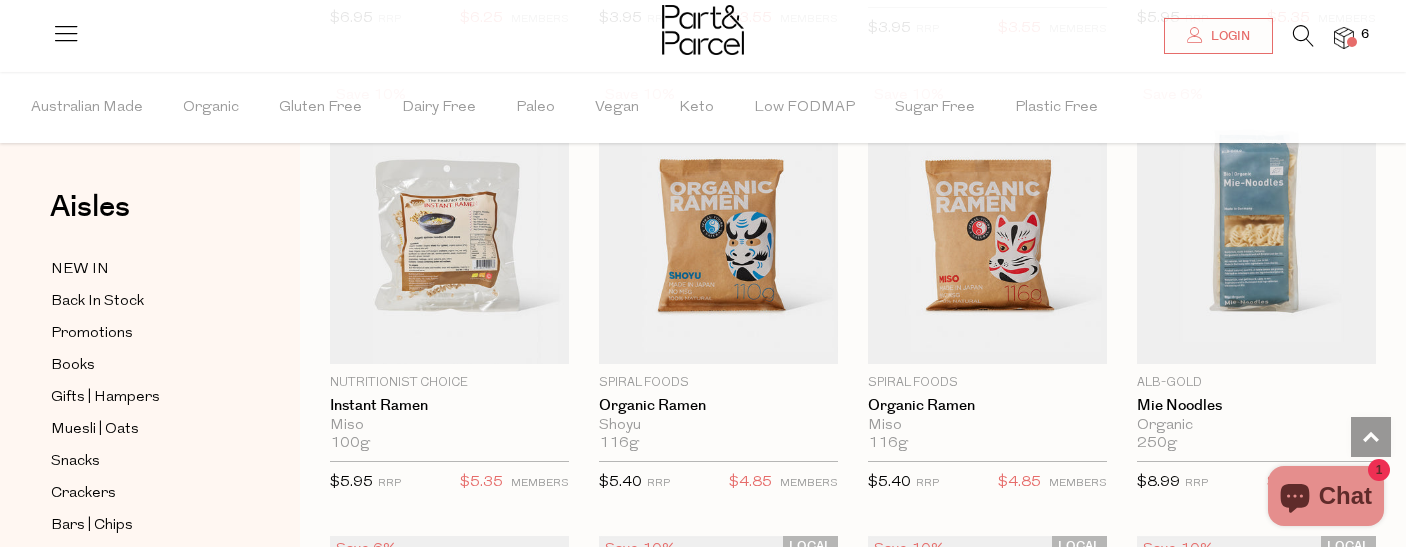 scroll, scrollTop: 5614, scrollLeft: 0, axis: vertical 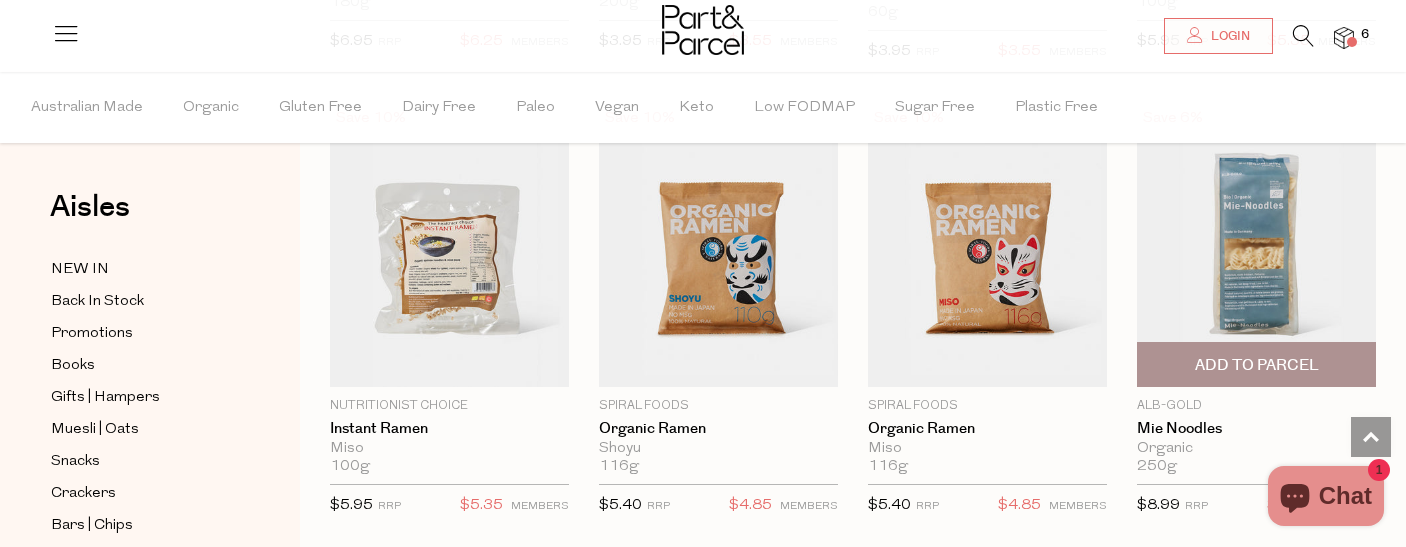 click at bounding box center [1256, 246] 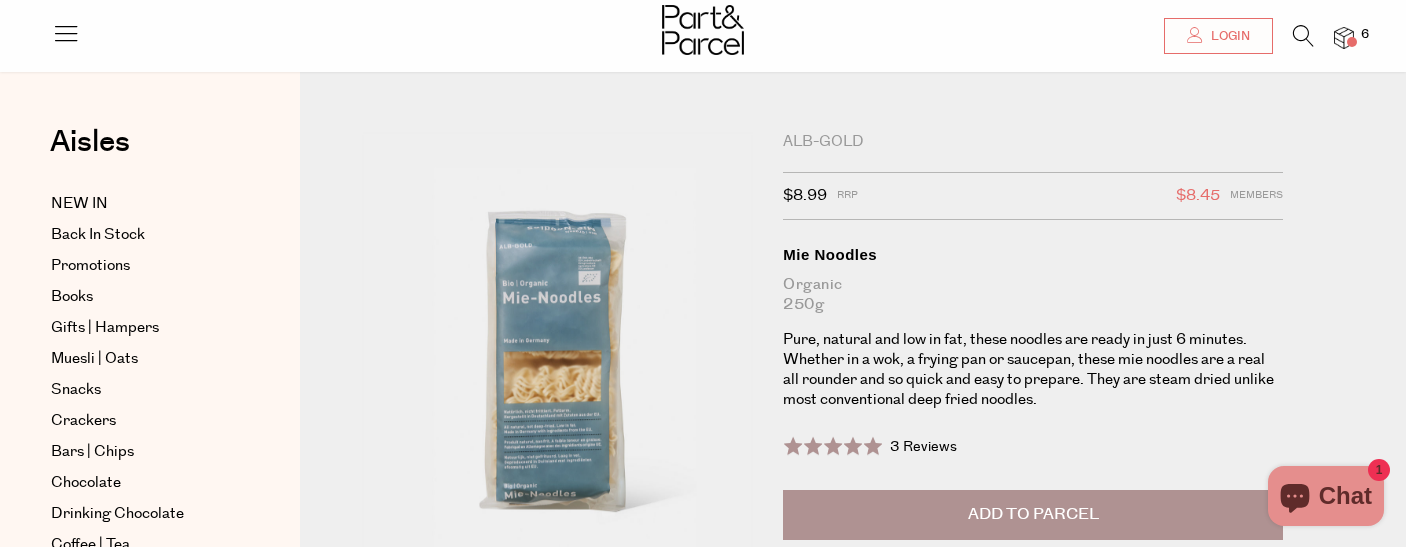 scroll, scrollTop: 268, scrollLeft: 0, axis: vertical 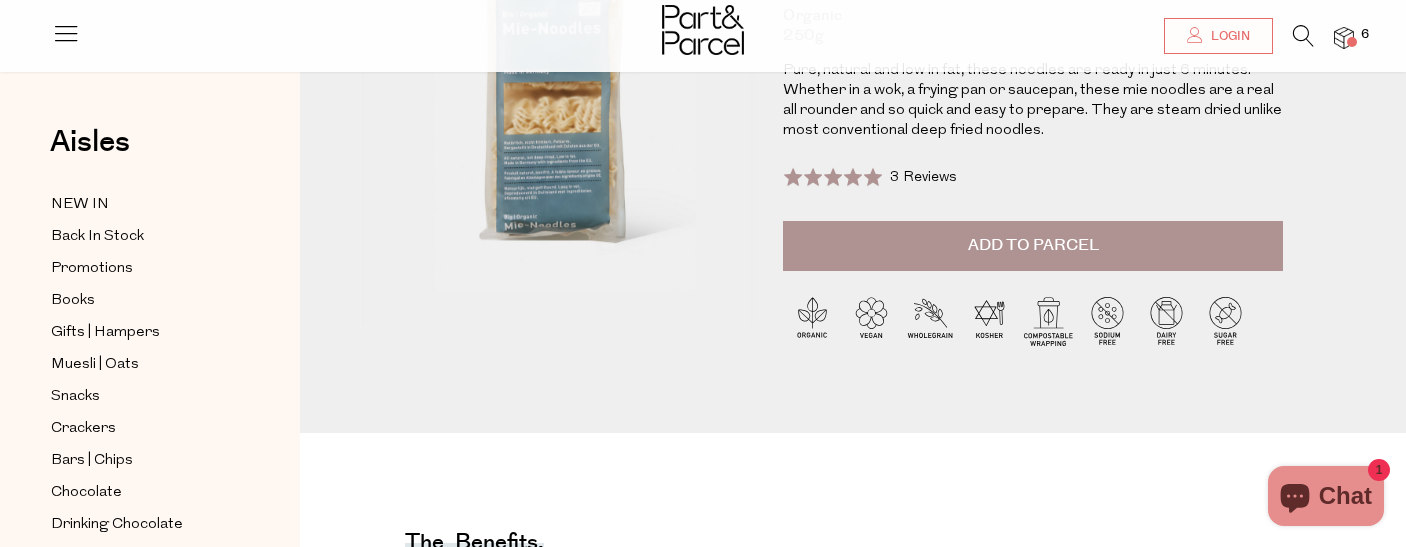 click on "Add to Parcel" at bounding box center (1033, 245) 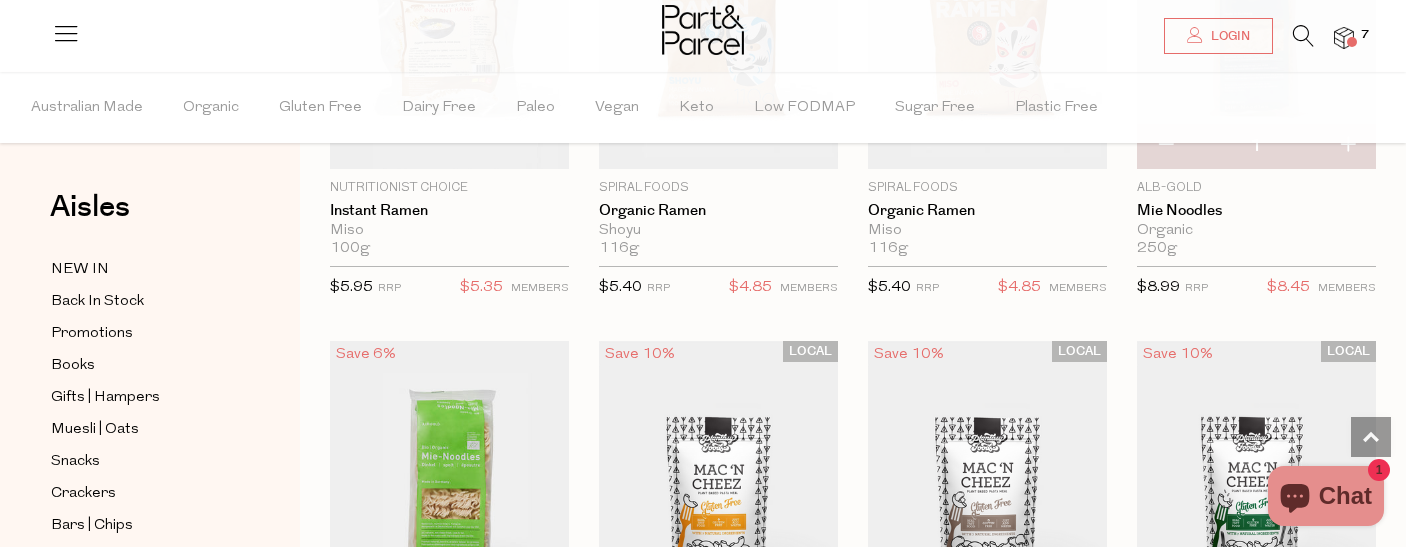 scroll, scrollTop: 0, scrollLeft: 0, axis: both 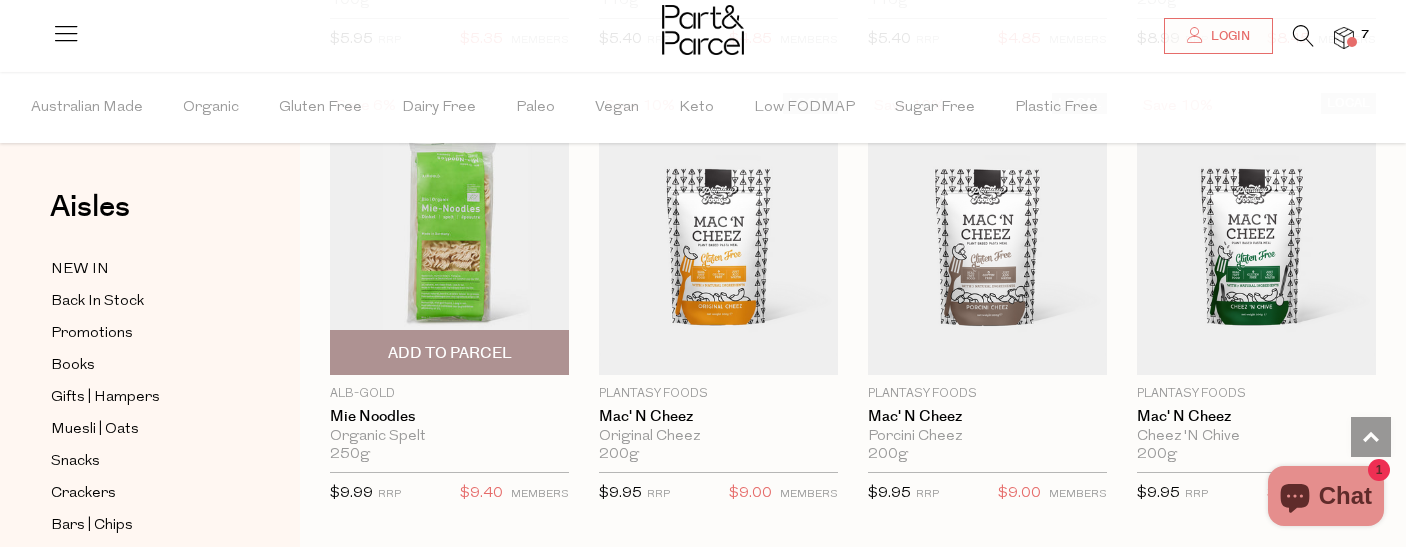 click on "Add To Parcel" at bounding box center [449, 352] 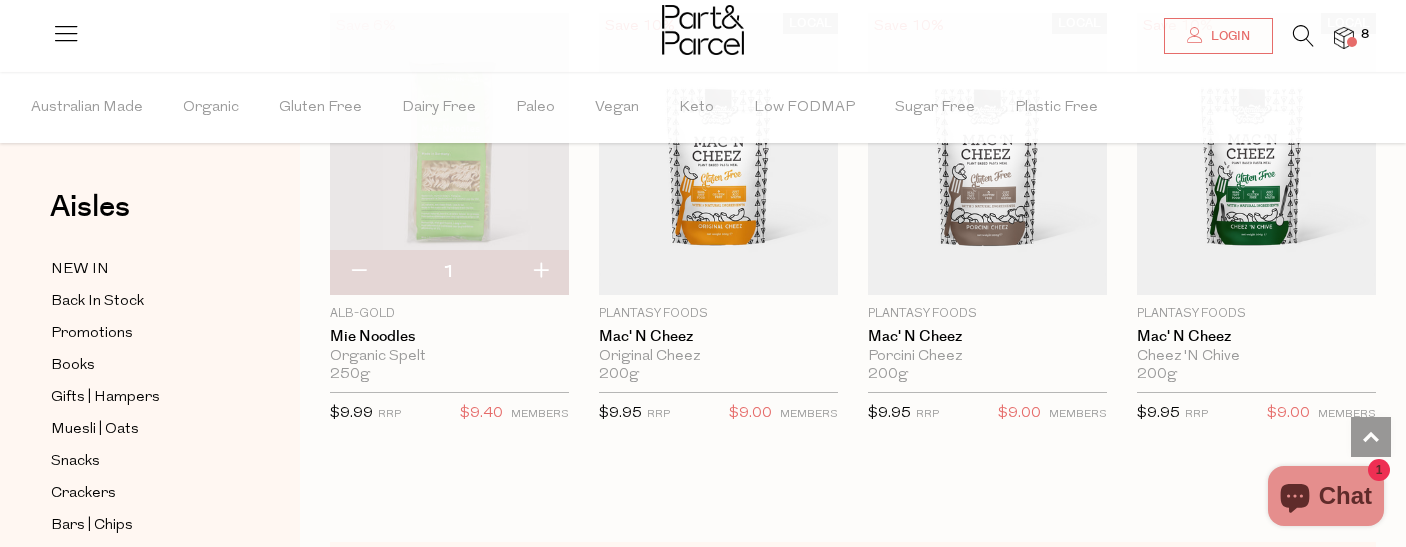 scroll, scrollTop: 6156, scrollLeft: 0, axis: vertical 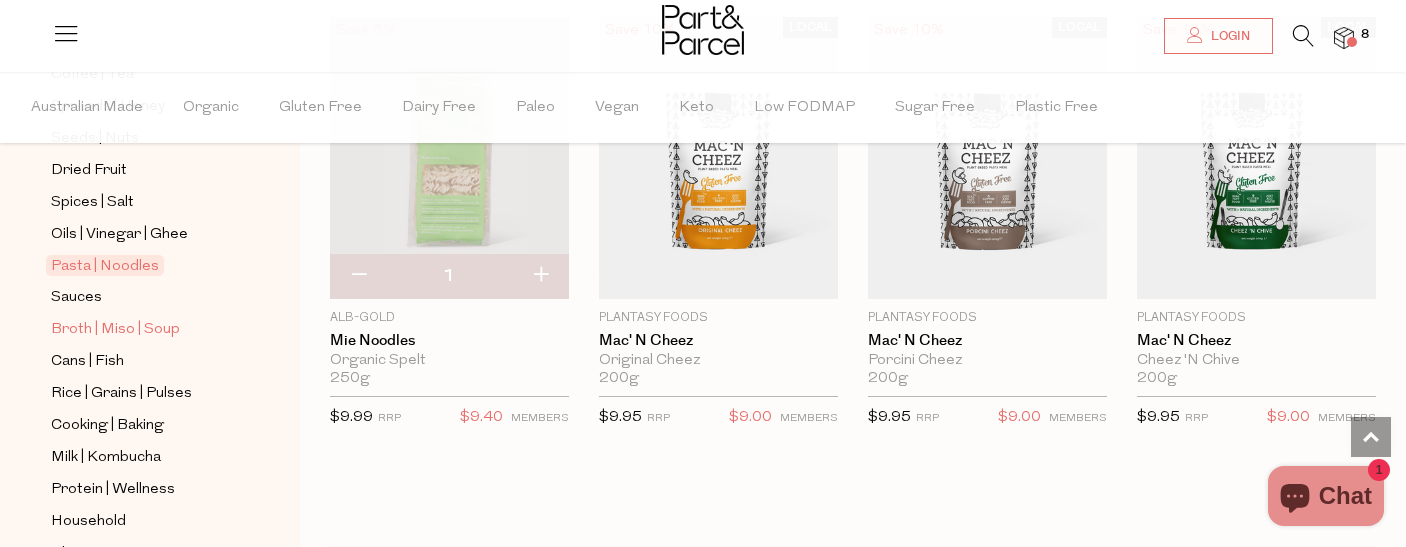 click on "Broth | Miso | Soup" at bounding box center [115, 330] 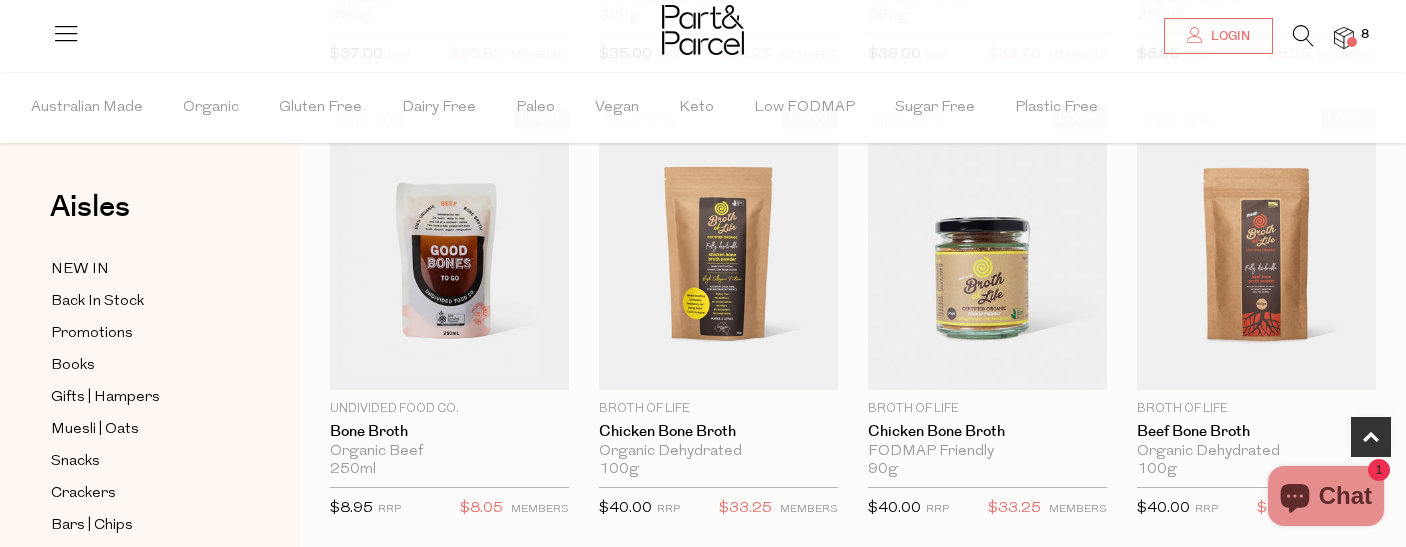 scroll, scrollTop: 1063, scrollLeft: 0, axis: vertical 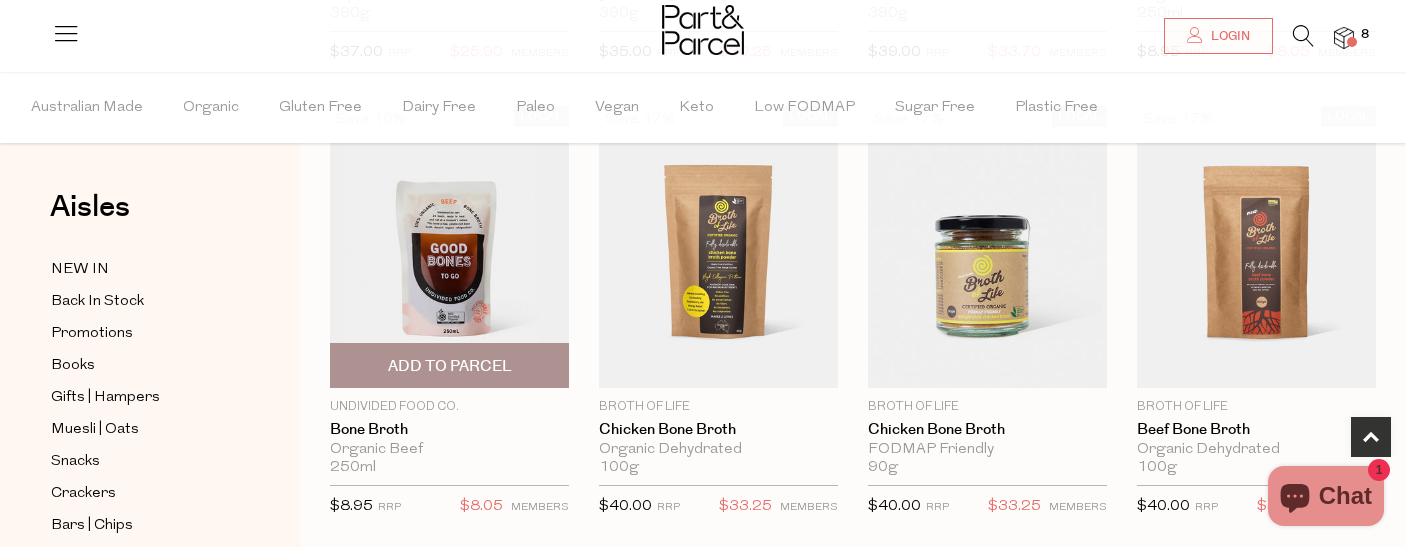 click on "Add To Parcel" at bounding box center (450, 366) 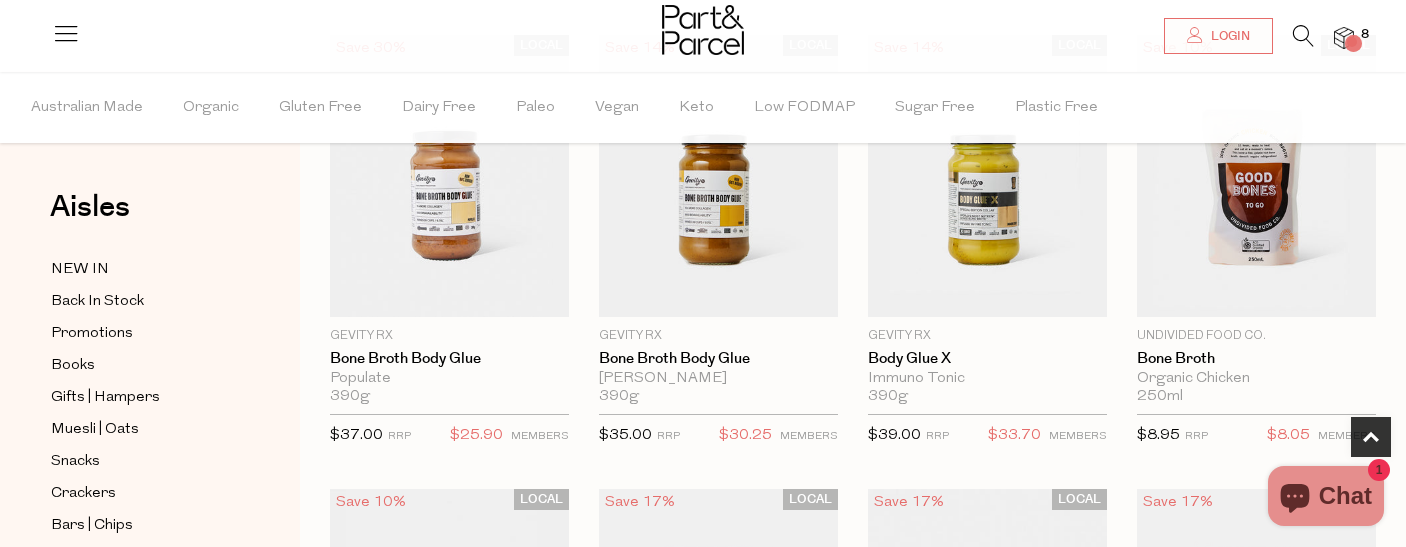 scroll, scrollTop: 666, scrollLeft: 0, axis: vertical 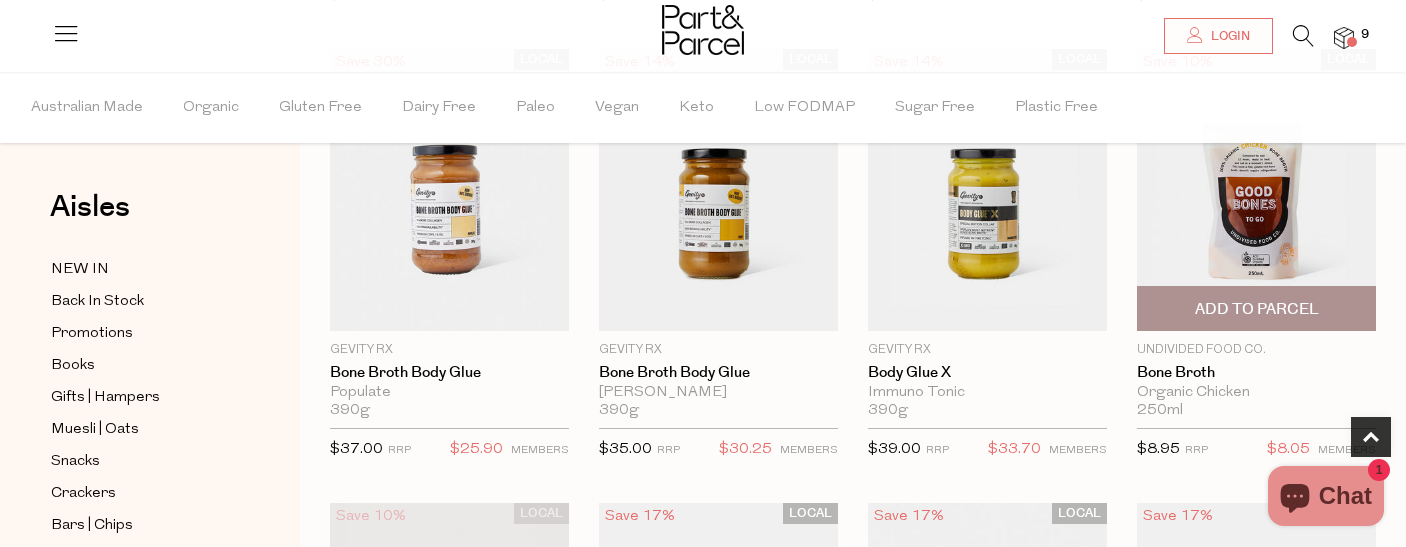 click on "Add To Parcel" at bounding box center [1257, 309] 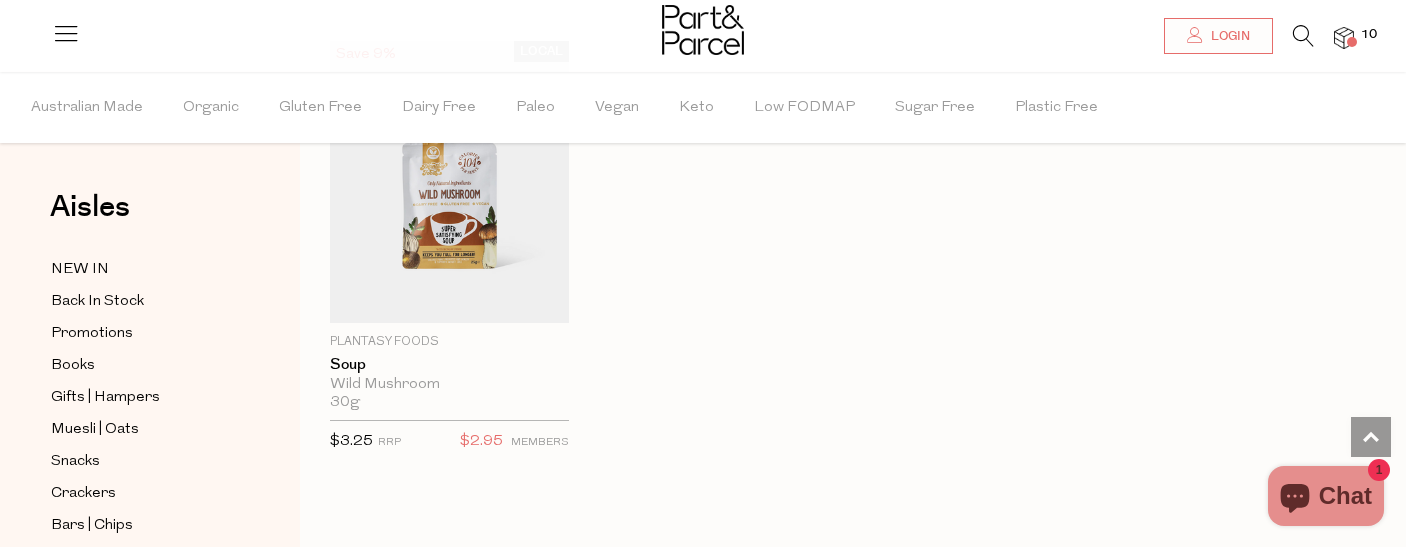 scroll, scrollTop: 3853, scrollLeft: 0, axis: vertical 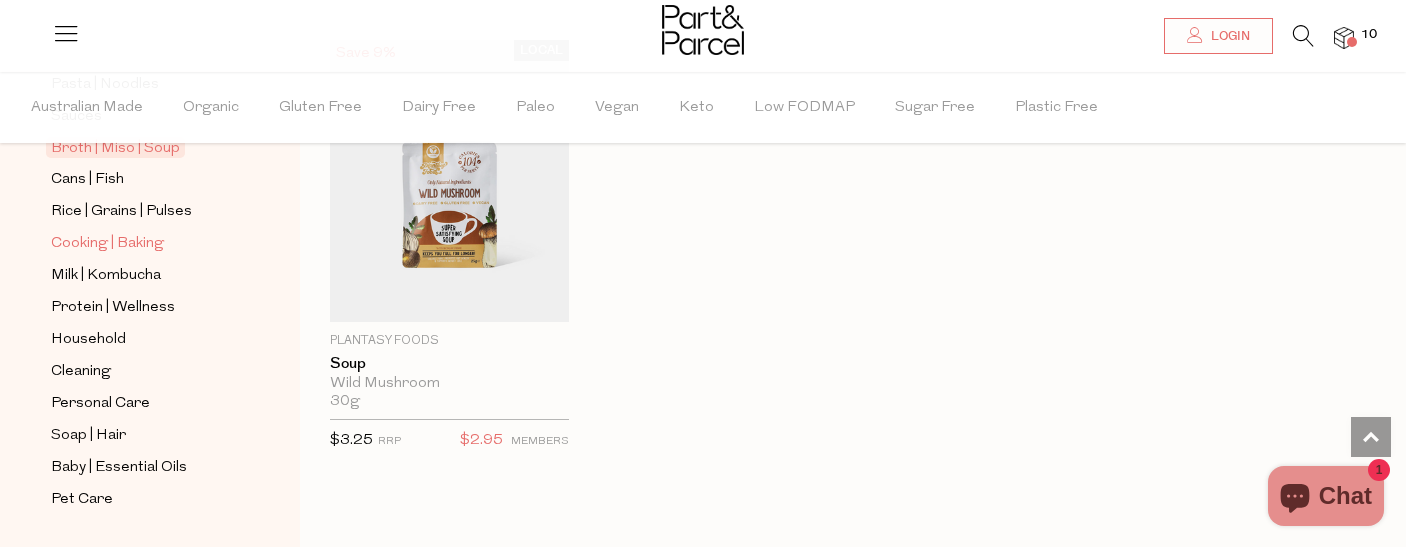 click on "Cooking | Baking" at bounding box center [107, 244] 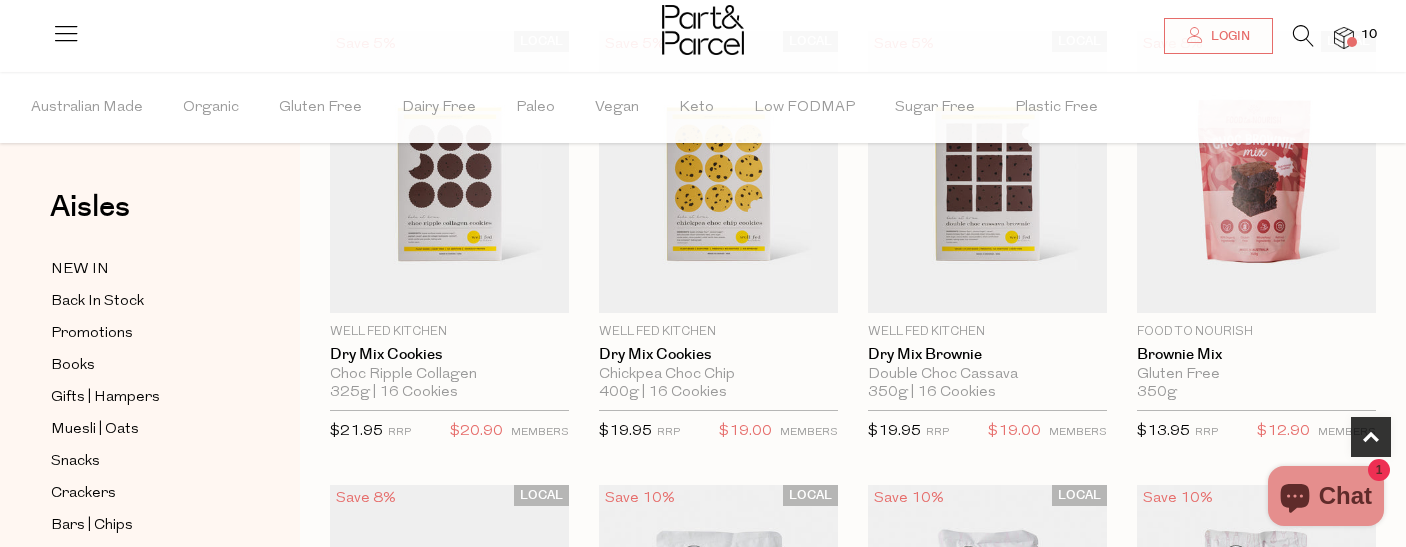 scroll, scrollTop: 636, scrollLeft: 0, axis: vertical 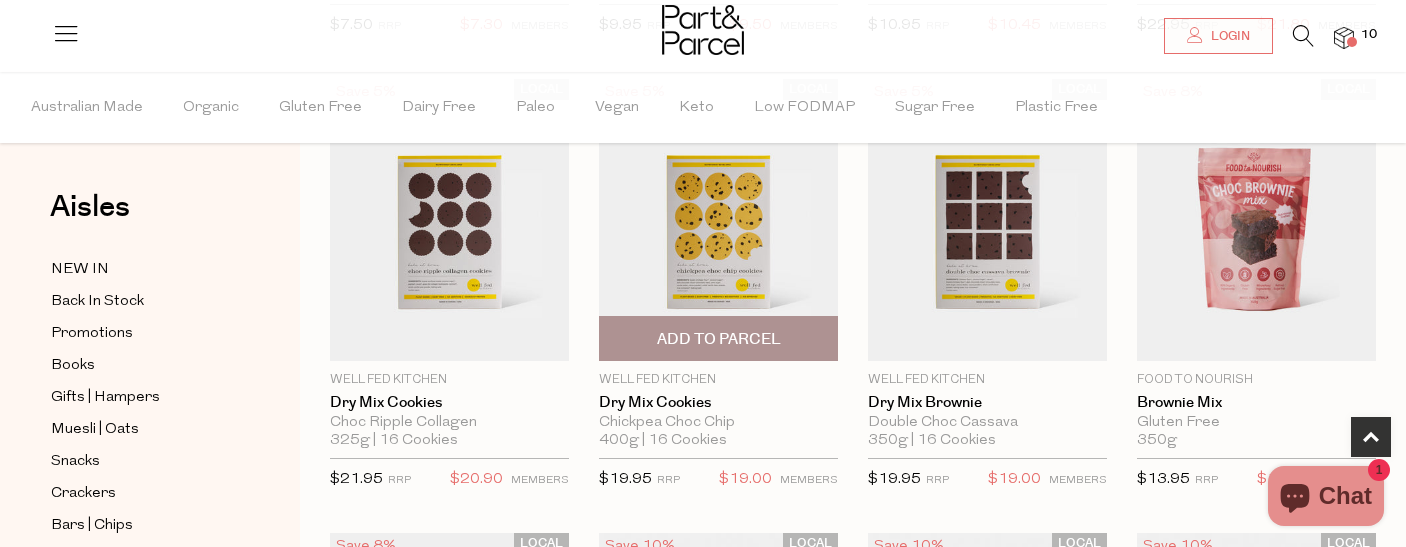 click on "Add To Parcel" at bounding box center [719, 339] 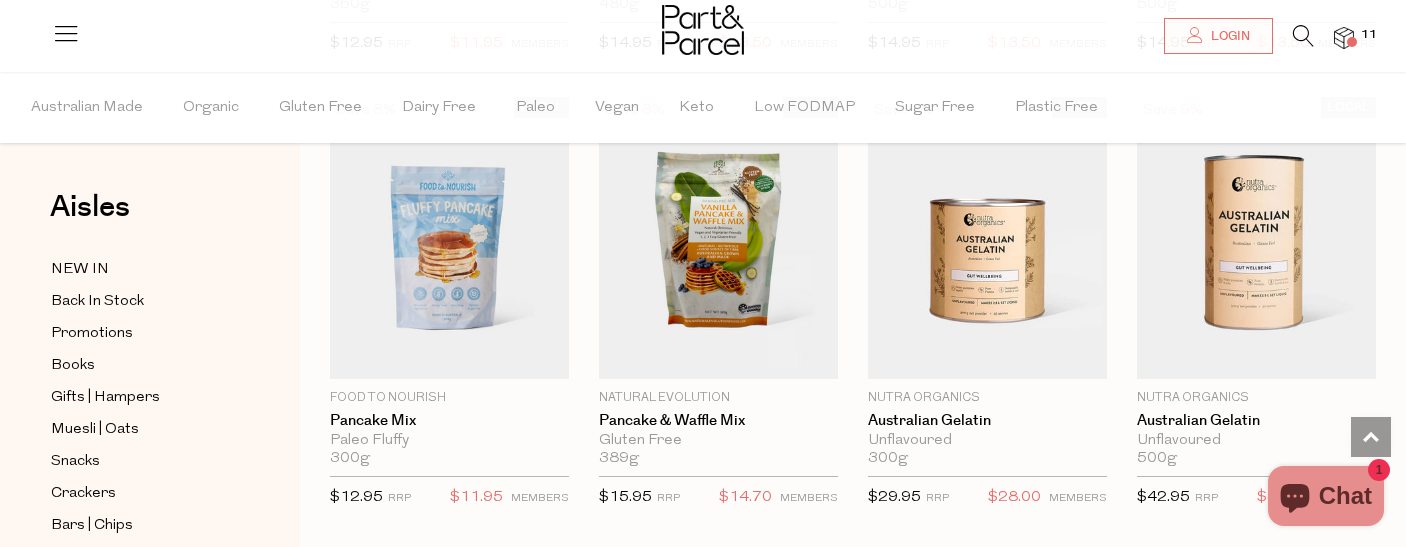 scroll, scrollTop: 1511, scrollLeft: 0, axis: vertical 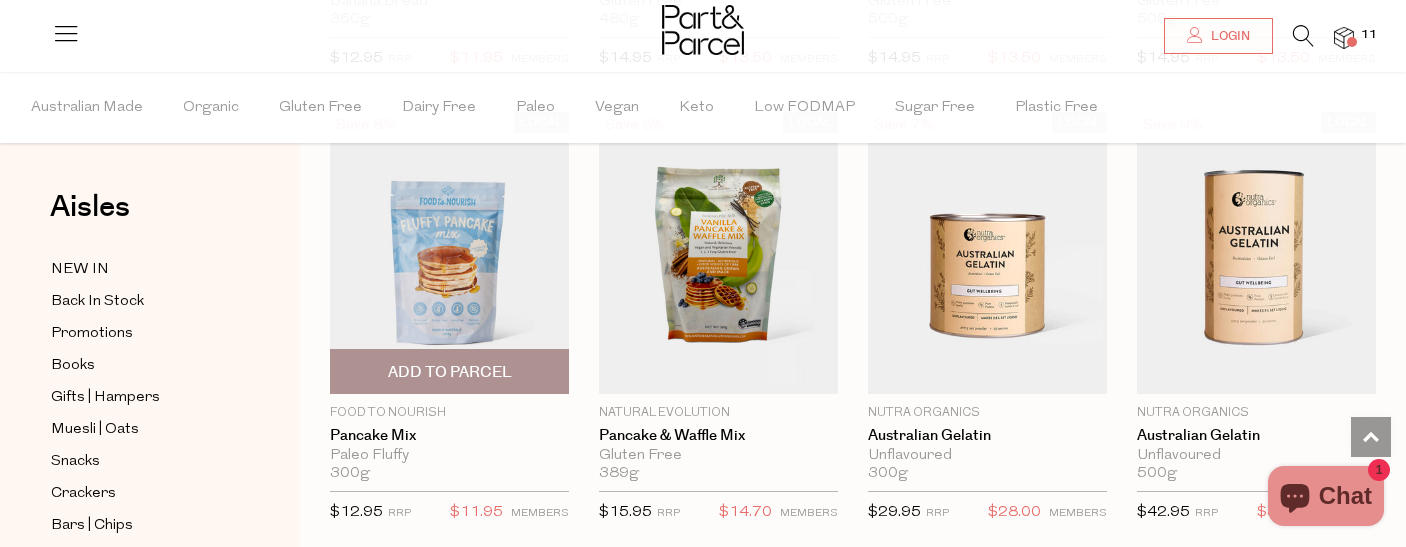click on "Add To Parcel" at bounding box center [450, 372] 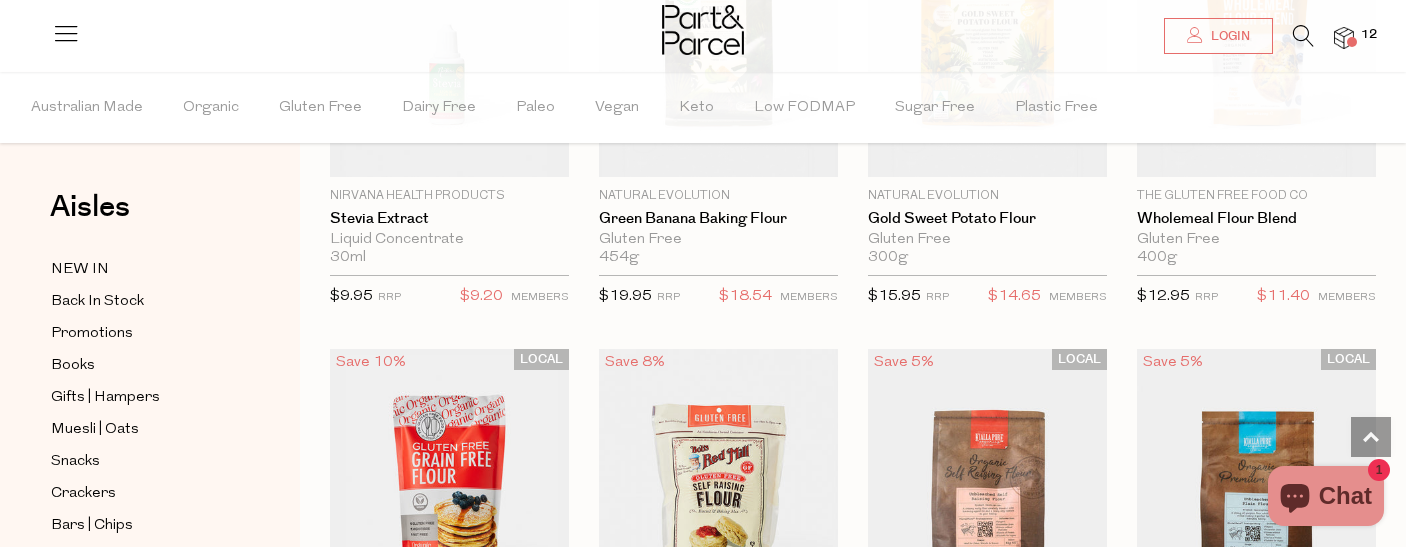 scroll, scrollTop: 5149, scrollLeft: 0, axis: vertical 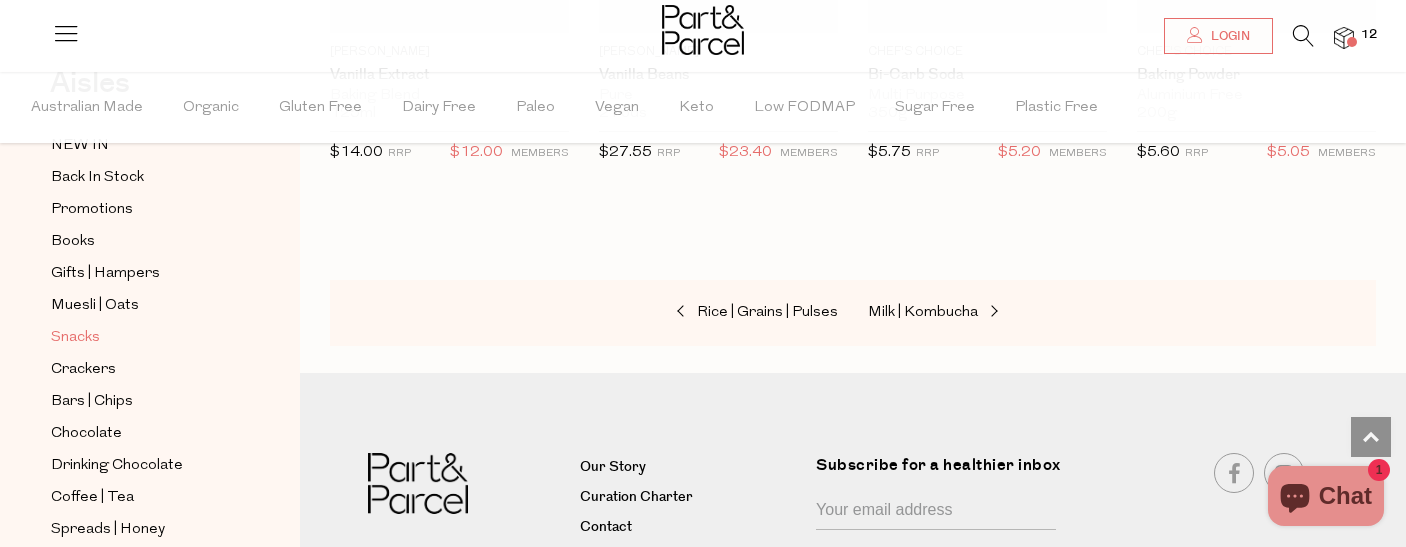click on "Snacks" at bounding box center (75, 338) 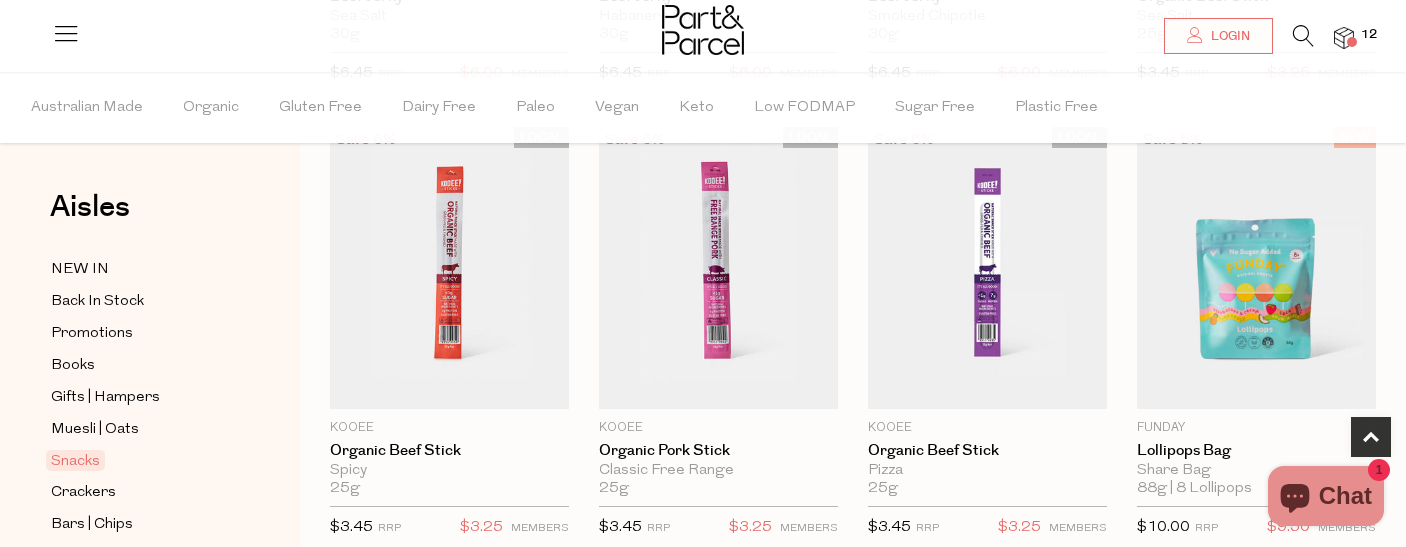scroll, scrollTop: 1044, scrollLeft: 0, axis: vertical 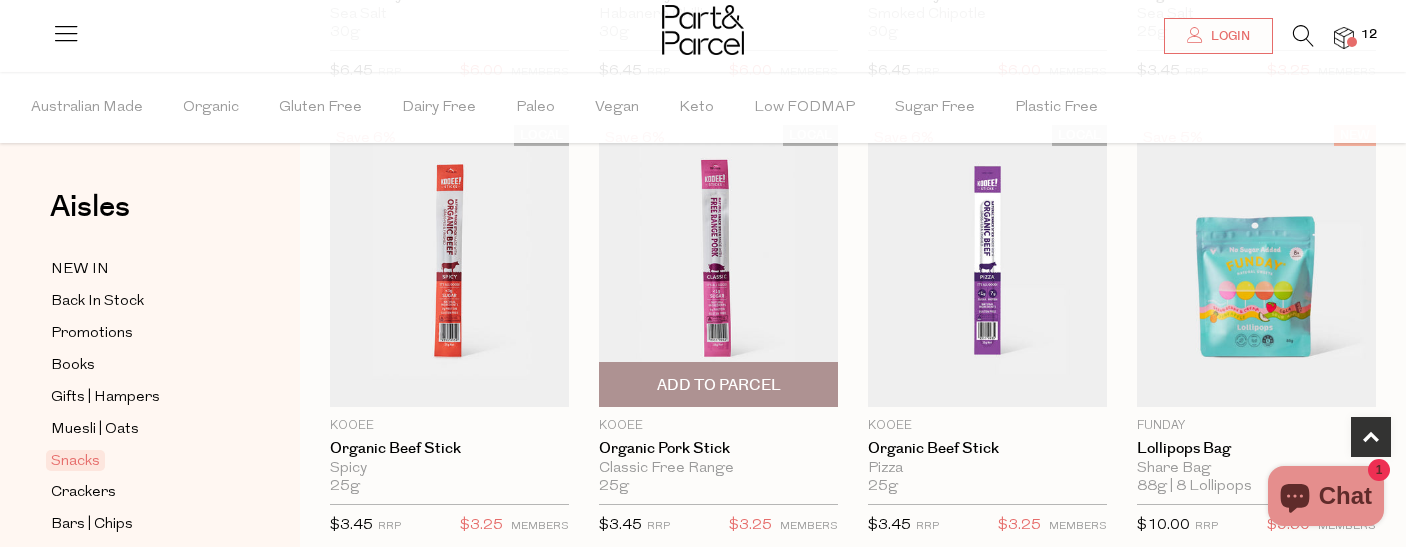 click at bounding box center [718, 266] 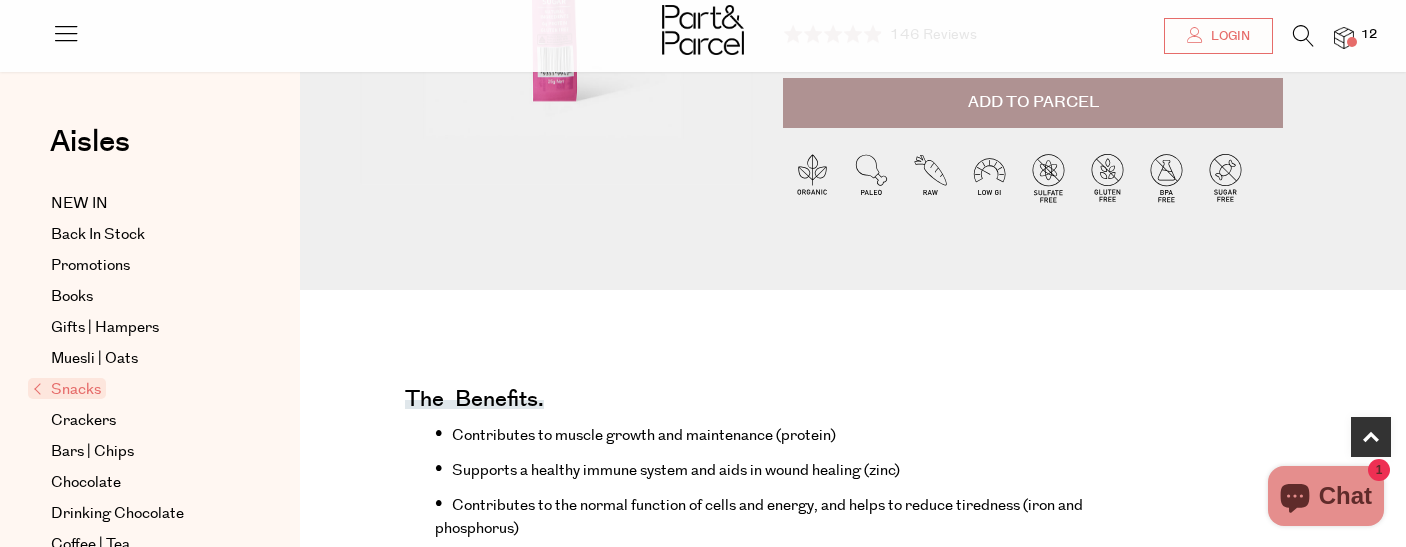scroll, scrollTop: 412, scrollLeft: 0, axis: vertical 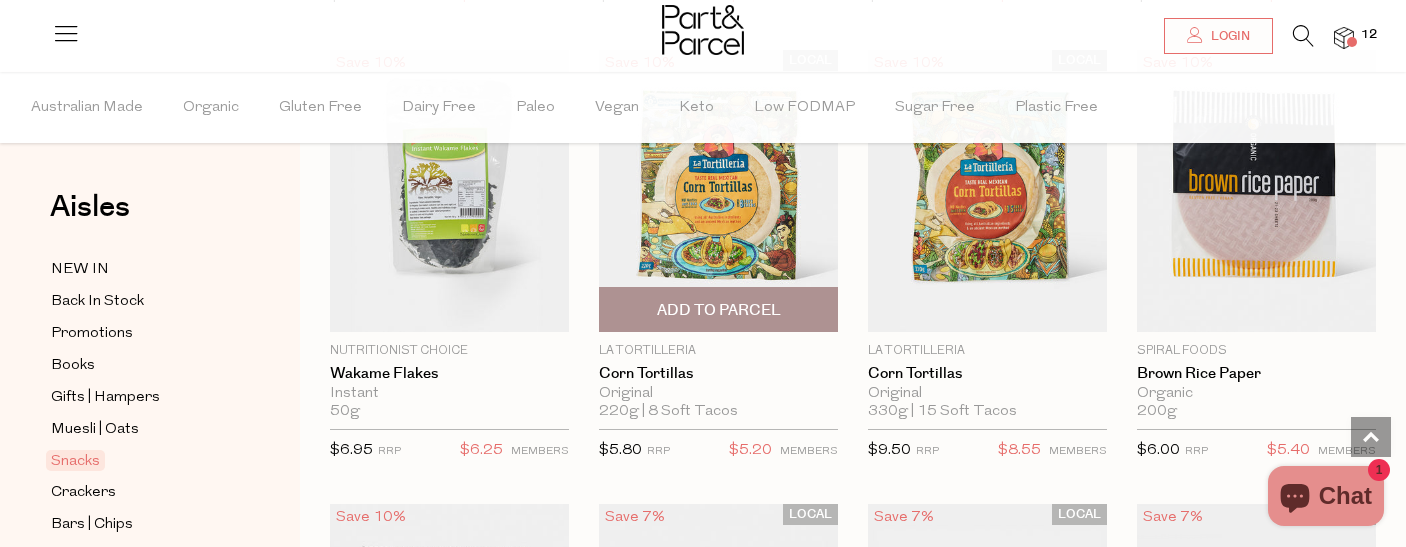 click at bounding box center (718, 191) 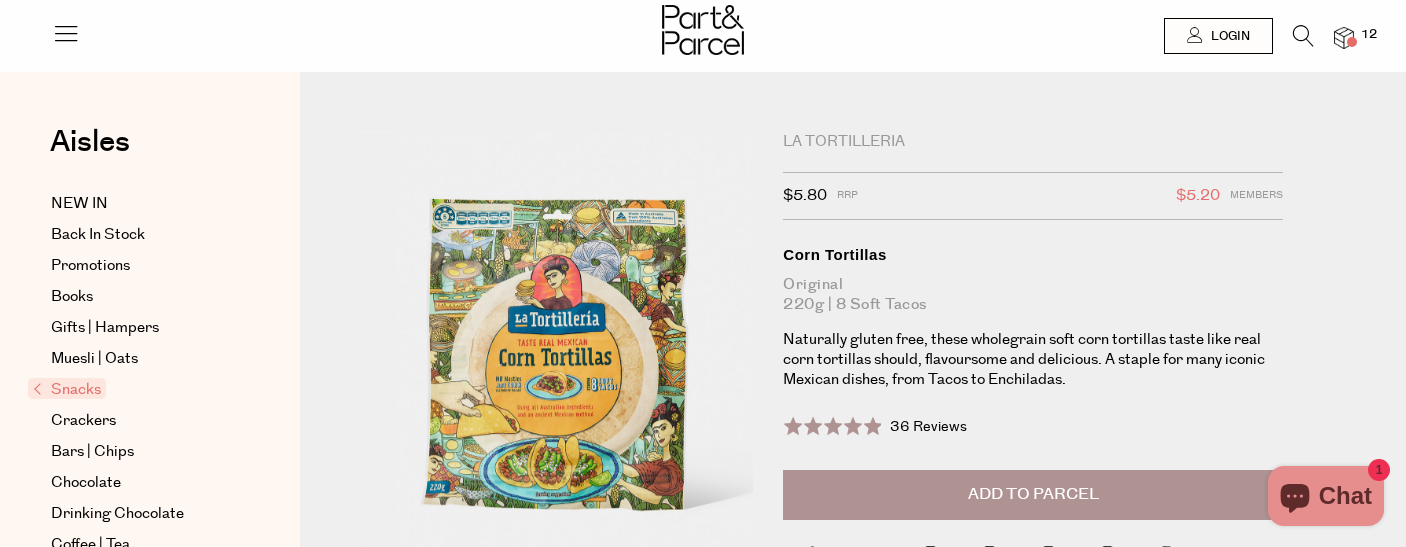 scroll, scrollTop: 0, scrollLeft: 0, axis: both 